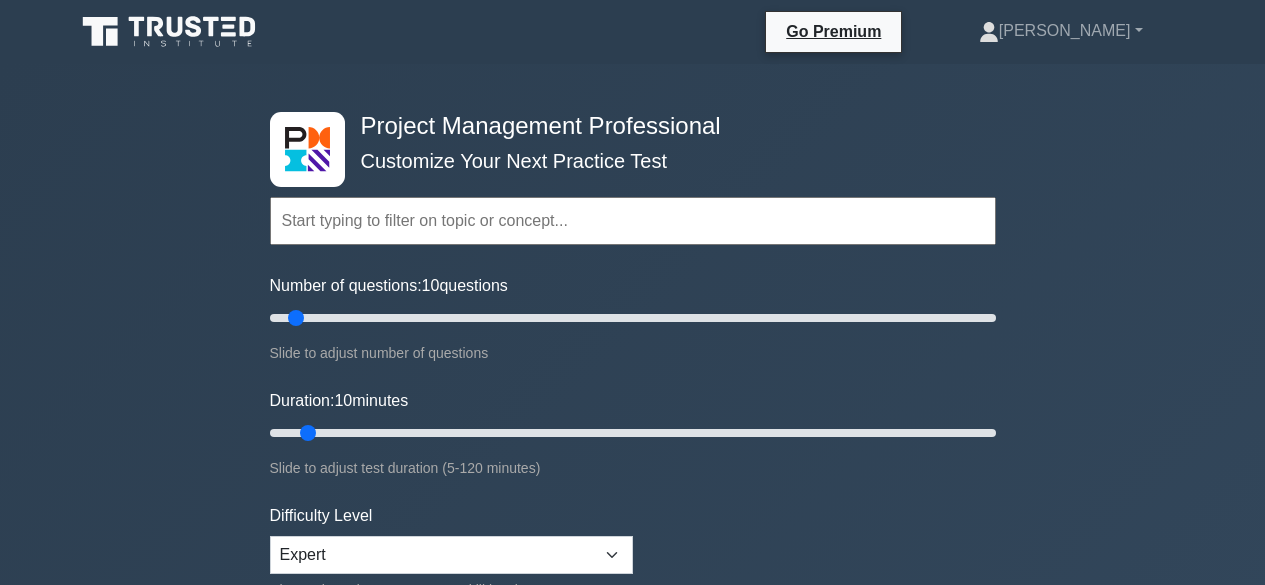 scroll, scrollTop: 480, scrollLeft: 0, axis: vertical 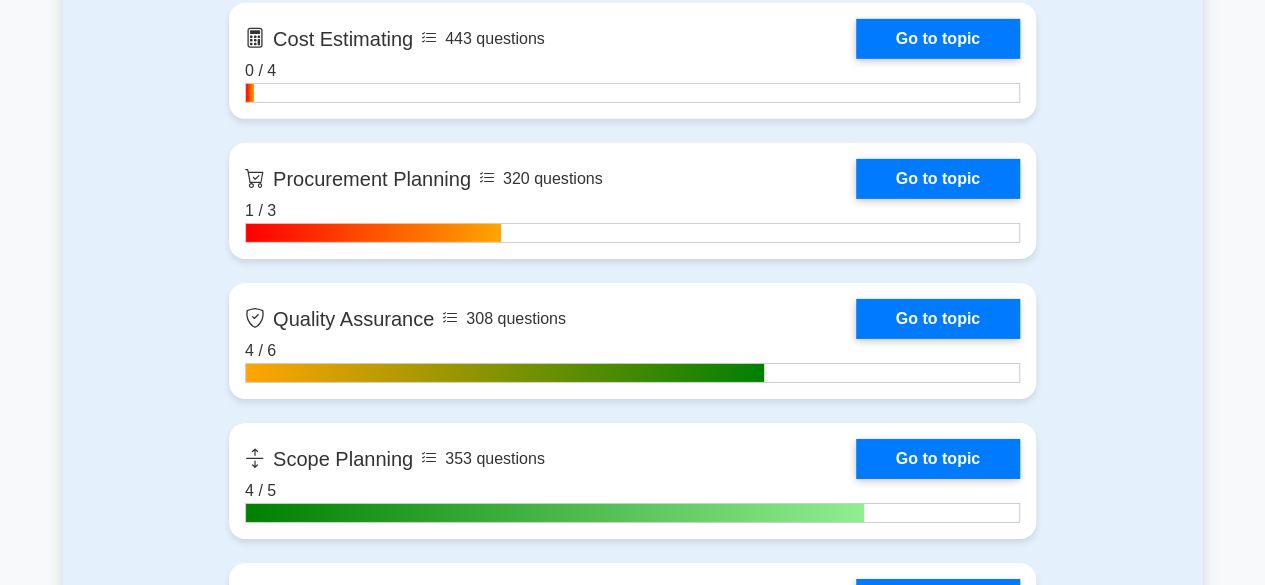 click on "Go Premium
John" at bounding box center [632, 1651] 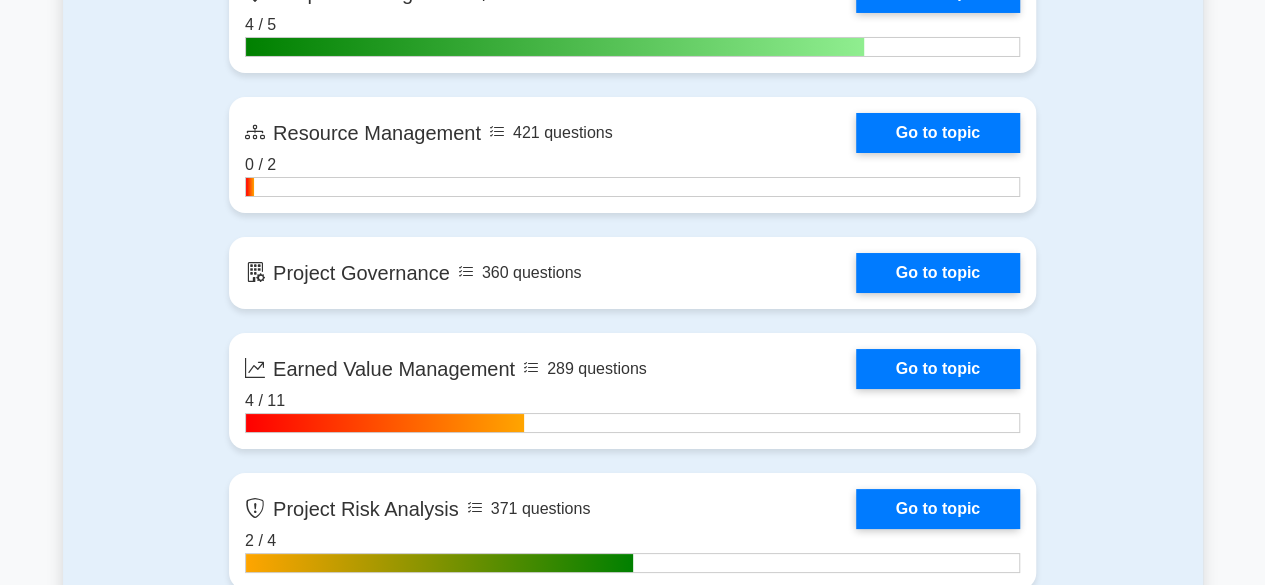 scroll, scrollTop: 3745, scrollLeft: 0, axis: vertical 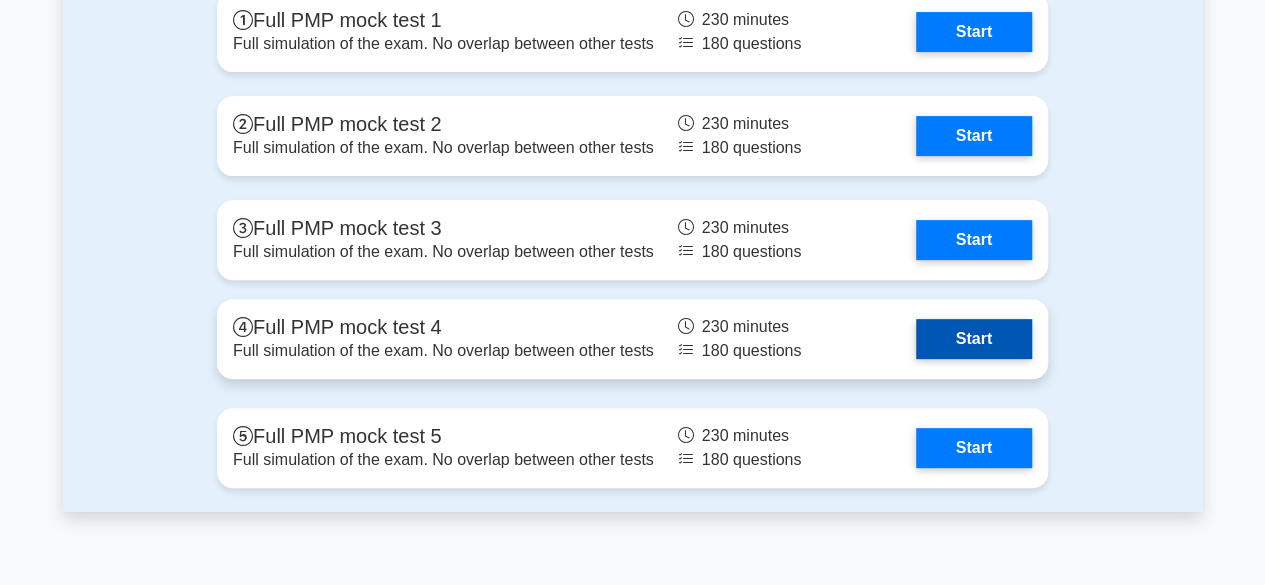 click on "Start" at bounding box center (974, 339) 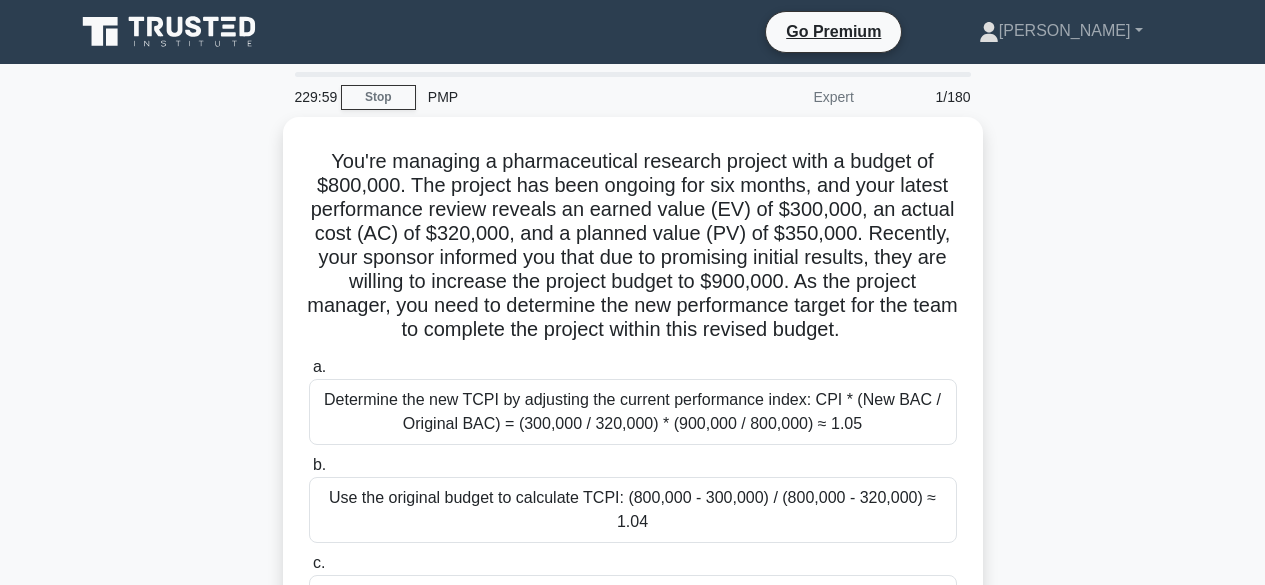scroll, scrollTop: 0, scrollLeft: 0, axis: both 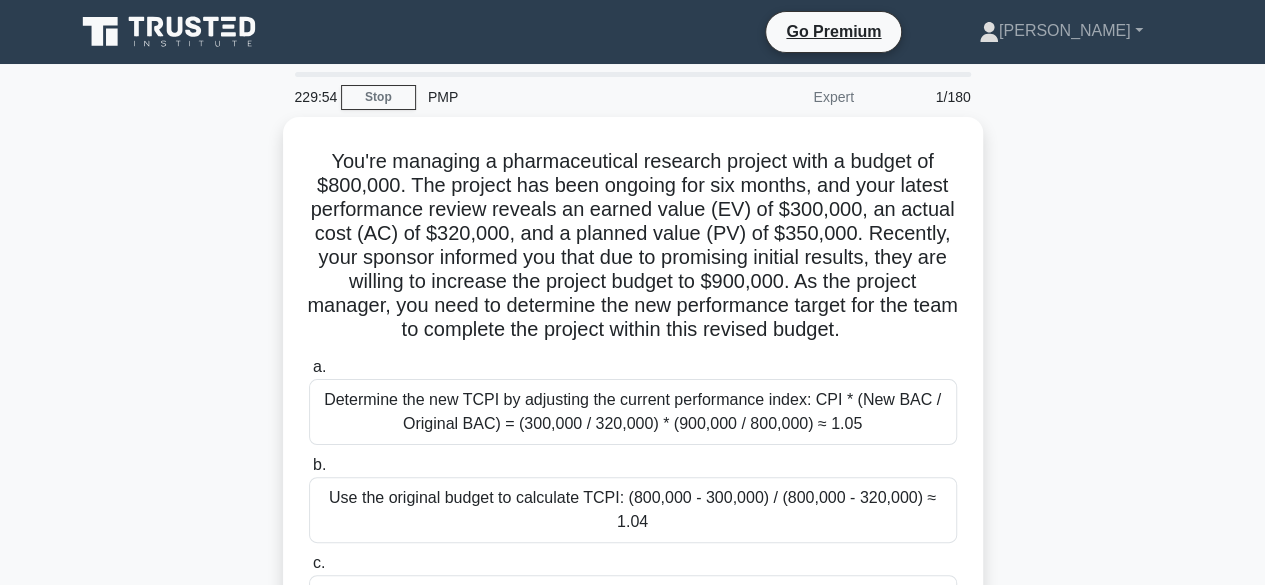 click on "You're managing a pharmaceutical research project with a budget of $800,000. The project has been ongoing for six months, and your latest performance review reveals an earned value (EV) of $300,000, an actual cost (AC) of $320,000, and a planned value (PV) of $350,000. Recently, your sponsor informed you that due to promising initial results, they are willing to increase the project budget to $900,000. As the project manager, you need to determine the new performance target for the team to complete the project within this revised budget.
.spinner_0XTQ{transform-origin:center;animation:spinner_y6GP .75s linear infinite}@keyframes spinner_y6GP{100%{transform:rotate(360deg)}}" at bounding box center [633, 454] 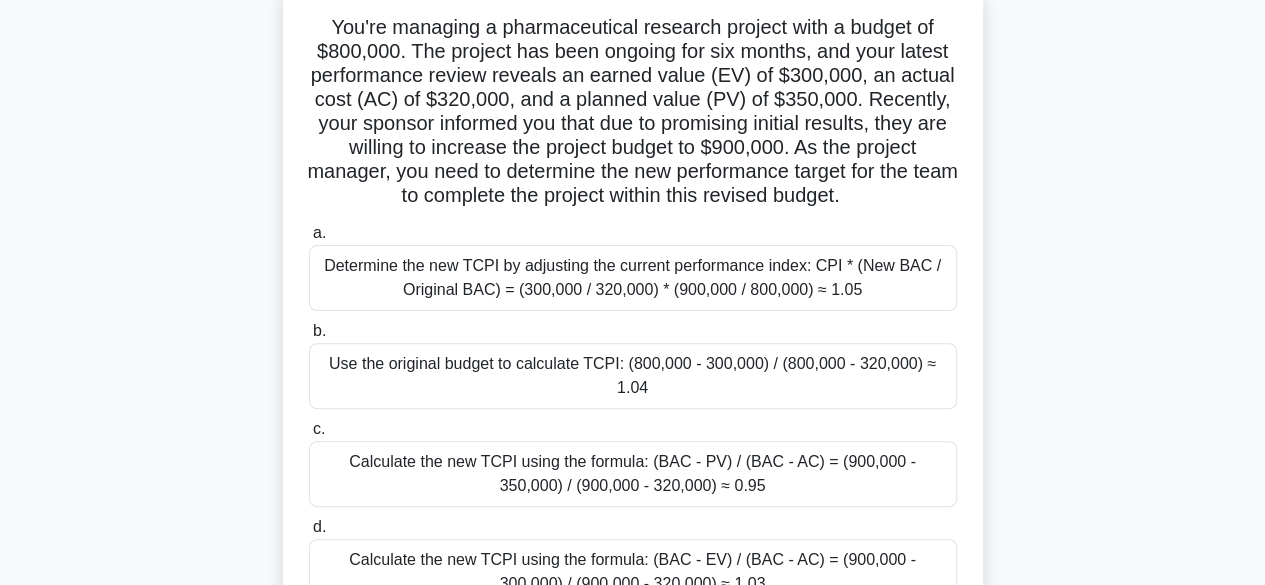 scroll, scrollTop: 132, scrollLeft: 0, axis: vertical 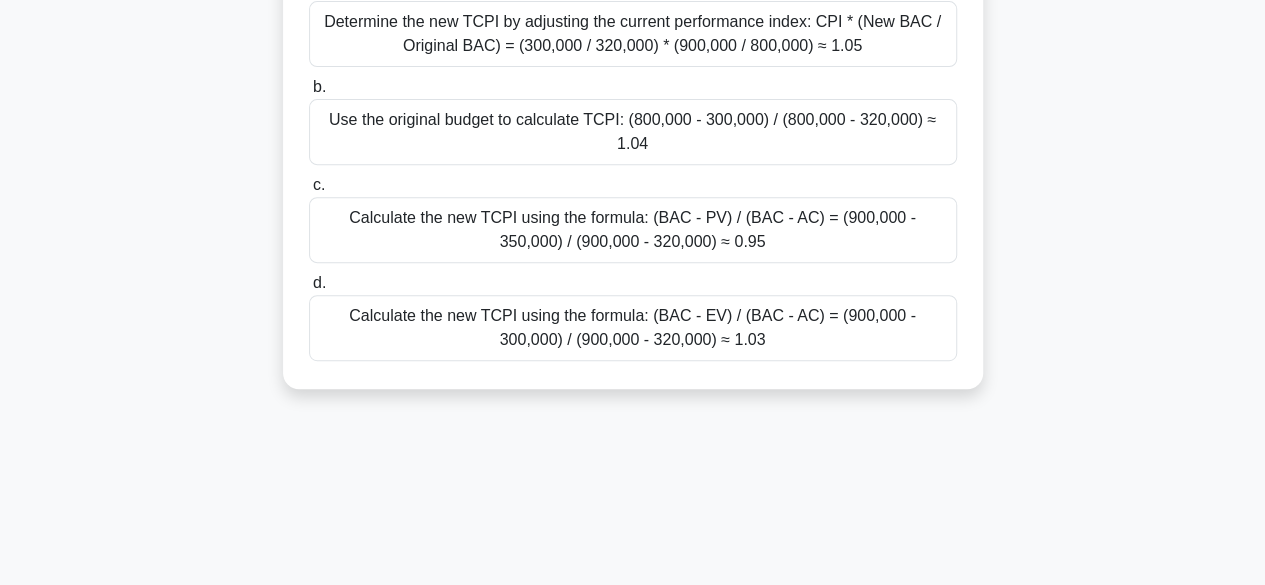 click on "Determine the new TCPI by adjusting the current performance index: CPI * (New BAC / Original BAC) = (300,000 / 320,000) * (900,000 / 800,000) ≈ 1.05" at bounding box center [633, 34] 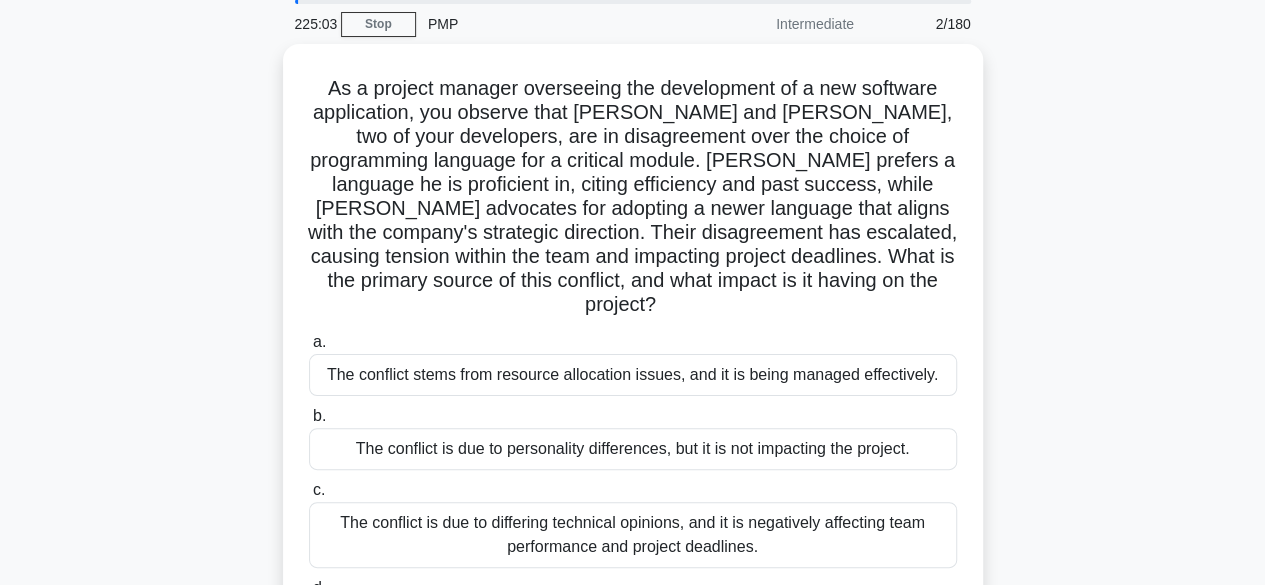 scroll, scrollTop: 0, scrollLeft: 0, axis: both 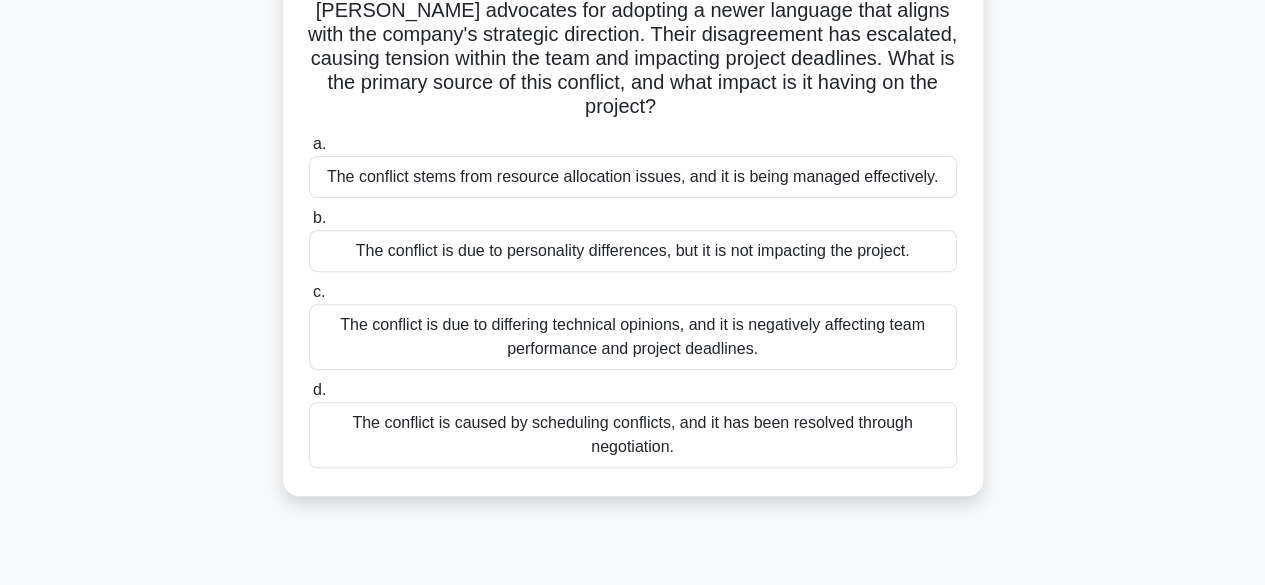 click on "The conflict is due to differing technical opinions, and it is negatively affecting team performance and project deadlines." at bounding box center [633, 337] 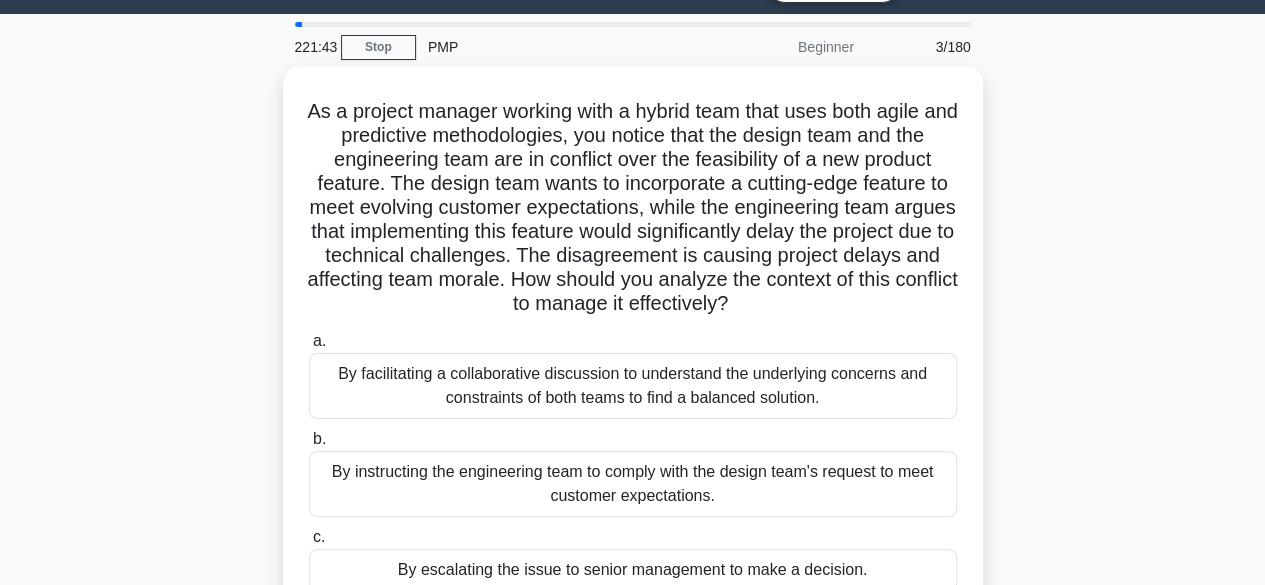 scroll, scrollTop: 0, scrollLeft: 0, axis: both 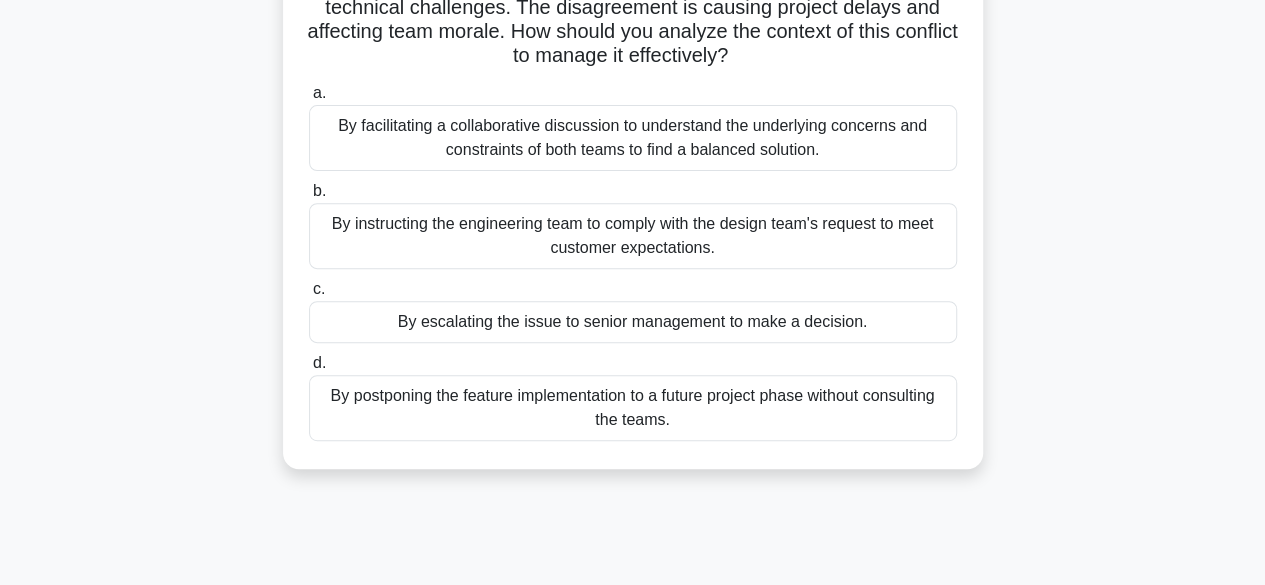 click on "By facilitating a collaborative discussion to understand the underlying concerns and constraints of both teams to find a balanced solution." at bounding box center [633, 138] 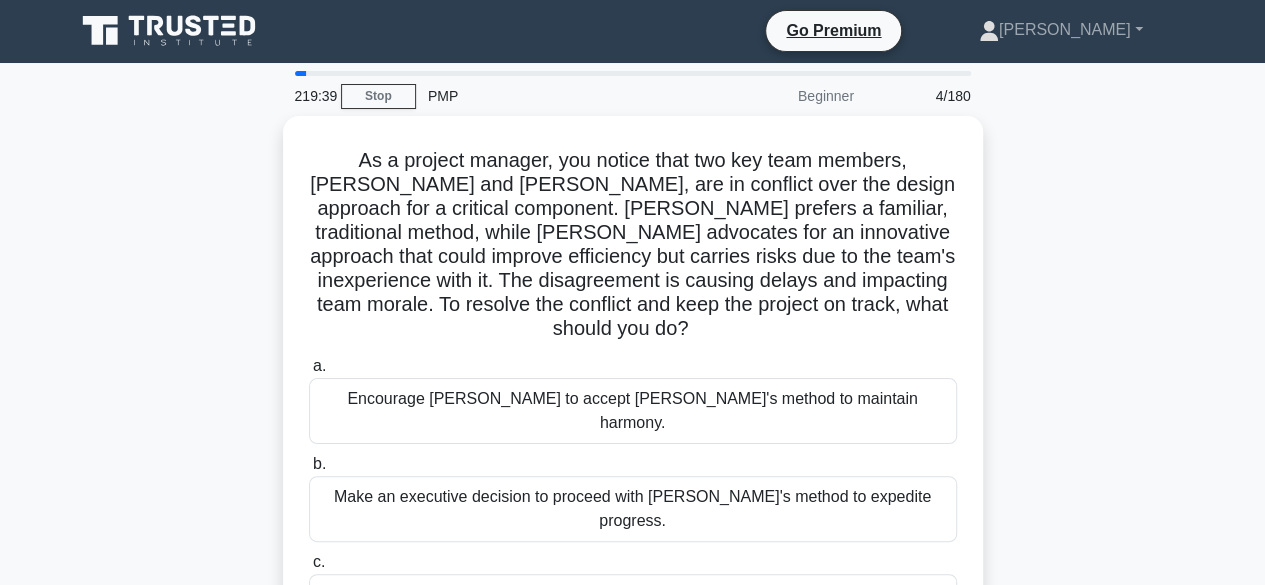 scroll, scrollTop: 0, scrollLeft: 0, axis: both 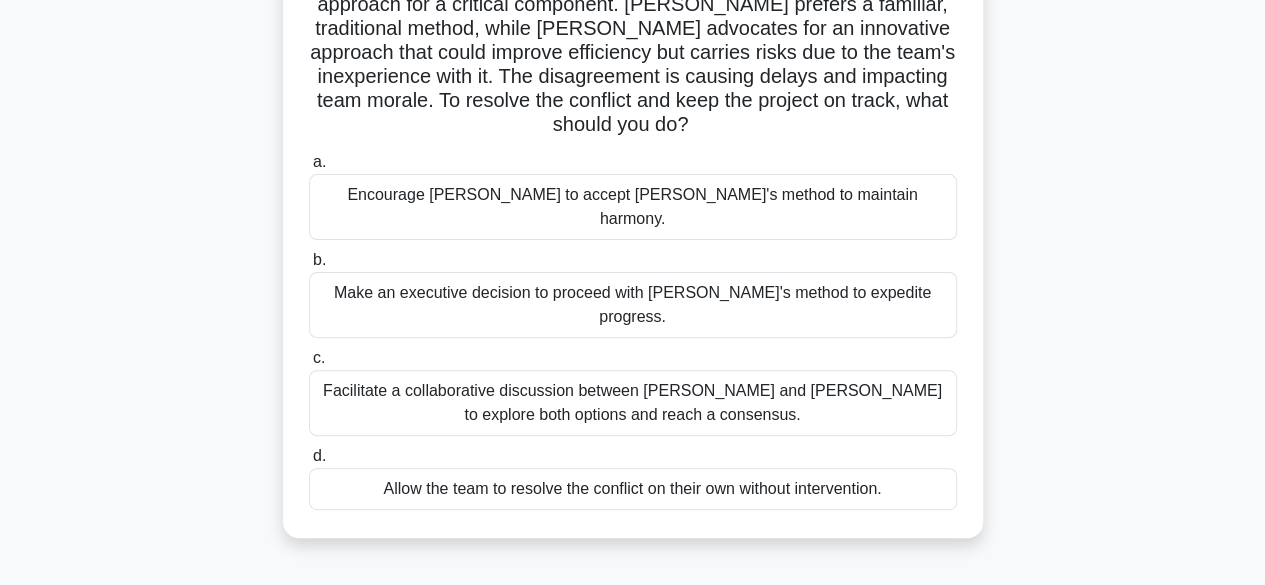 click on "Facilitate a collaborative discussion between [PERSON_NAME] and [PERSON_NAME] to explore both options and reach a consensus." at bounding box center (633, 403) 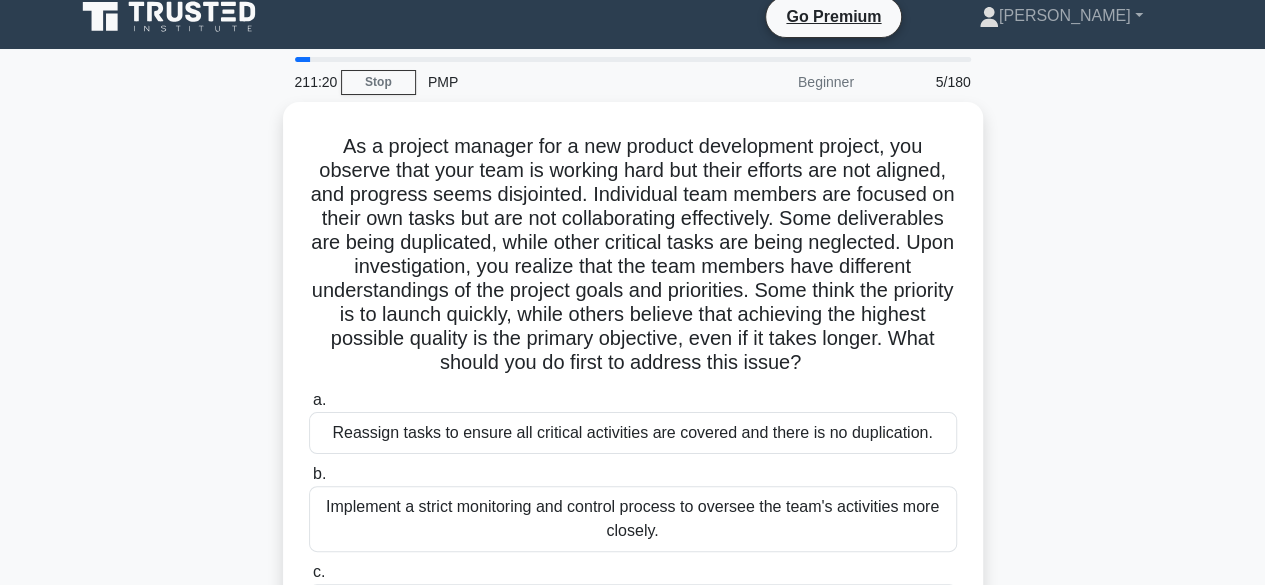 scroll, scrollTop: 0, scrollLeft: 0, axis: both 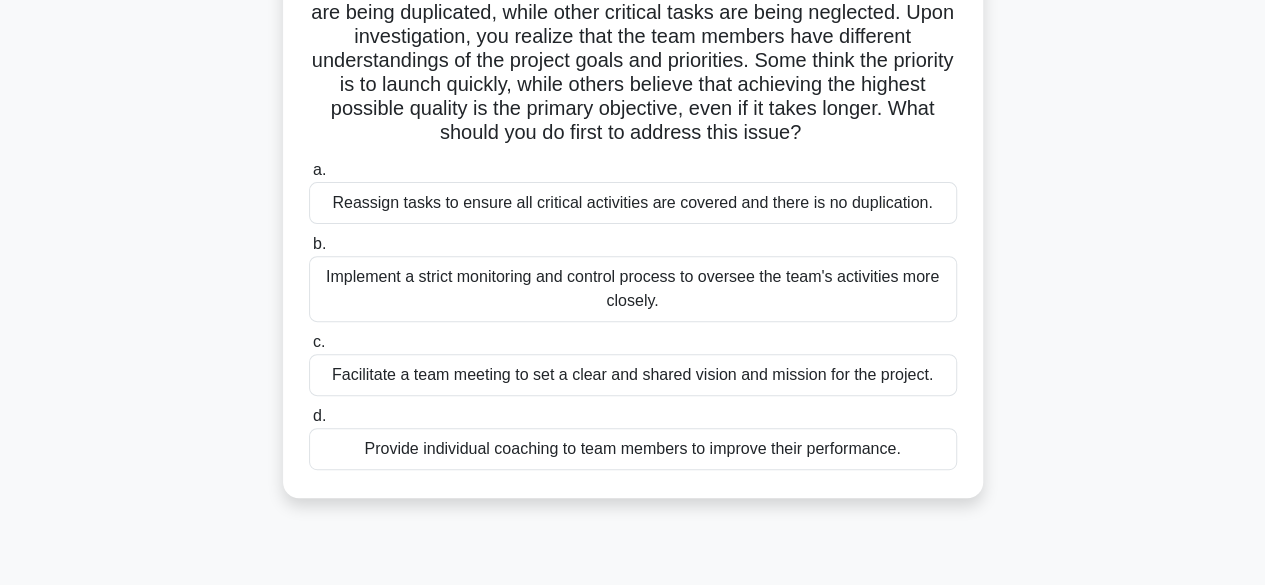 click on "Facilitate a team meeting to set a clear and shared vision and mission for the project." at bounding box center (633, 375) 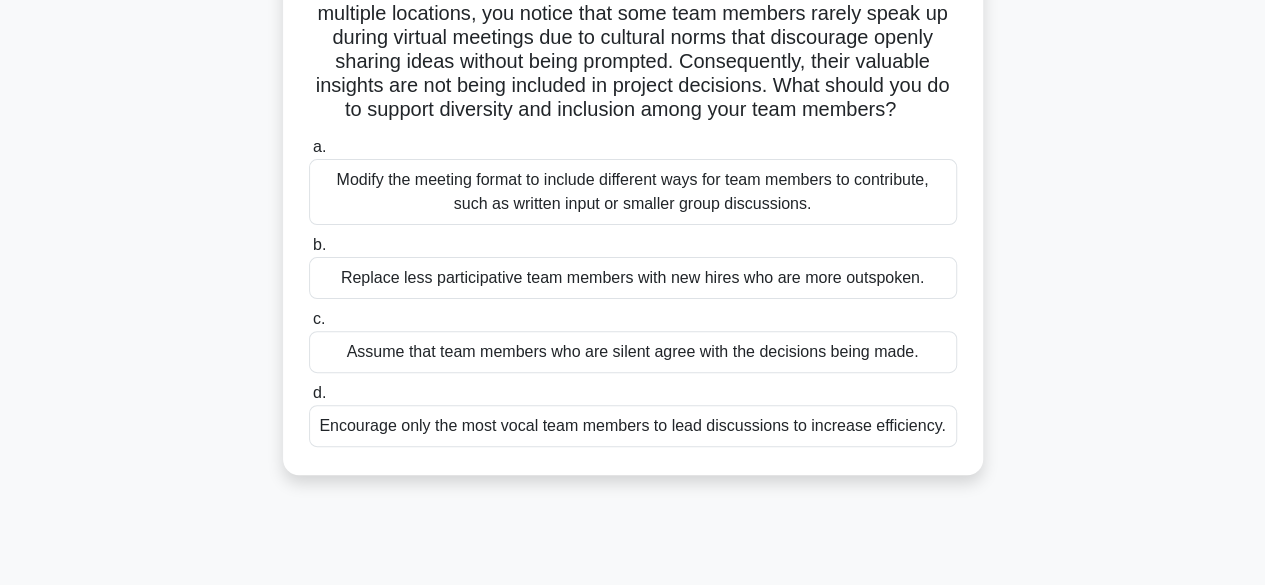 scroll, scrollTop: 0, scrollLeft: 0, axis: both 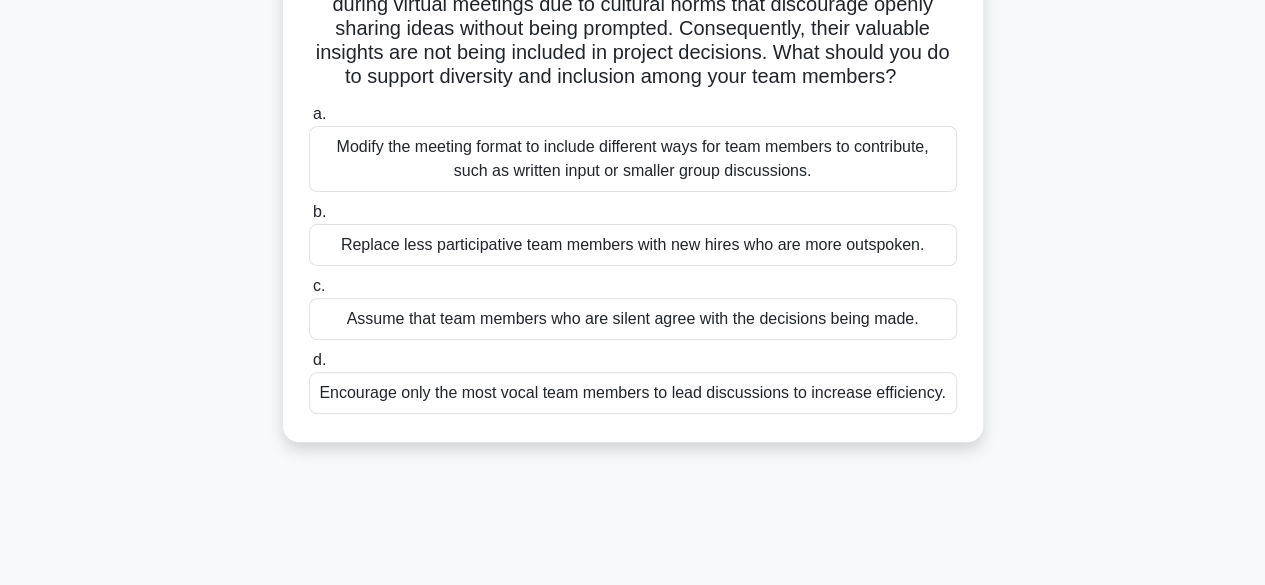 click on "Modify the meeting format to include different ways for team members to contribute, such as written input or smaller group discussions." at bounding box center [633, 159] 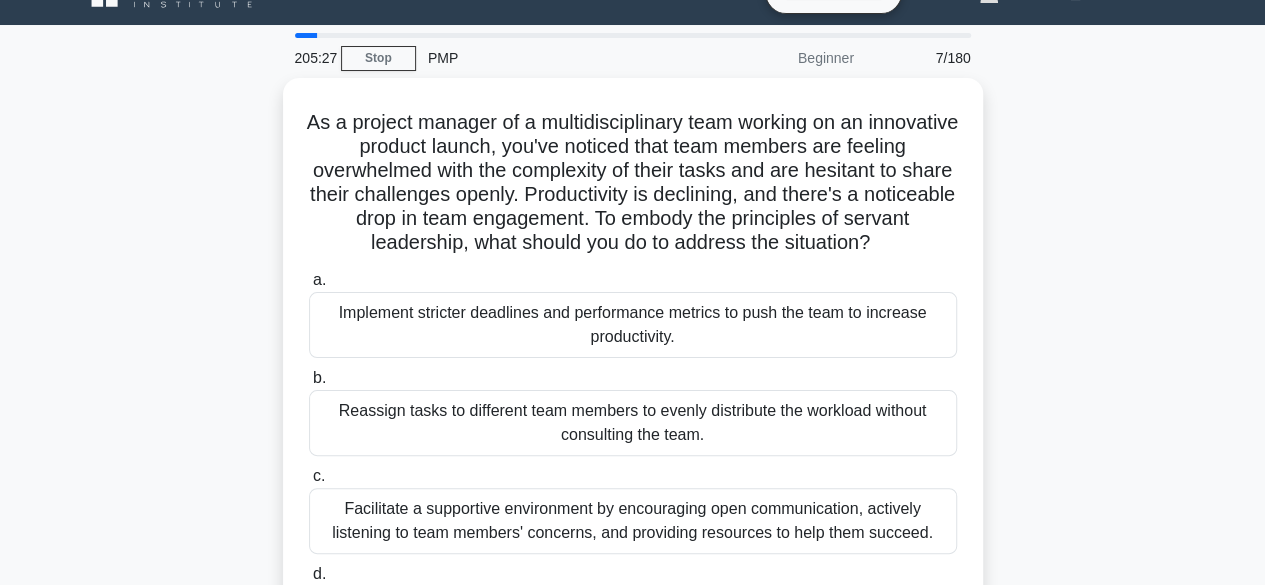 scroll, scrollTop: 0, scrollLeft: 0, axis: both 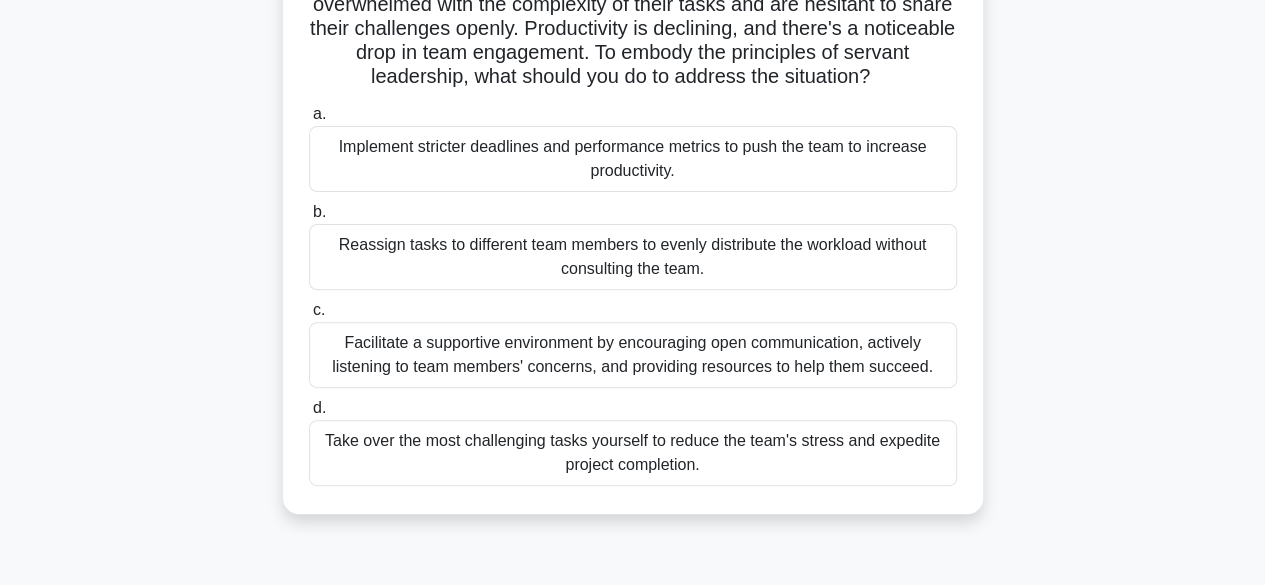 click on "Facilitate a supportive environment by encouraging open communication, actively listening to team members' concerns, and providing resources to help them succeed." at bounding box center (633, 355) 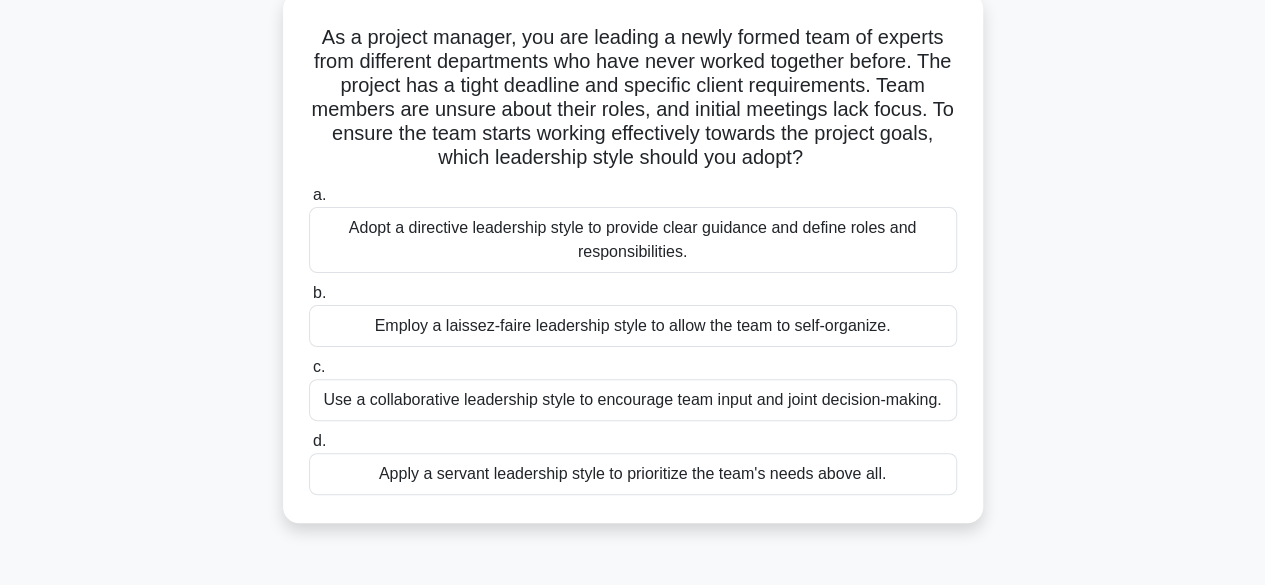 scroll, scrollTop: 126, scrollLeft: 0, axis: vertical 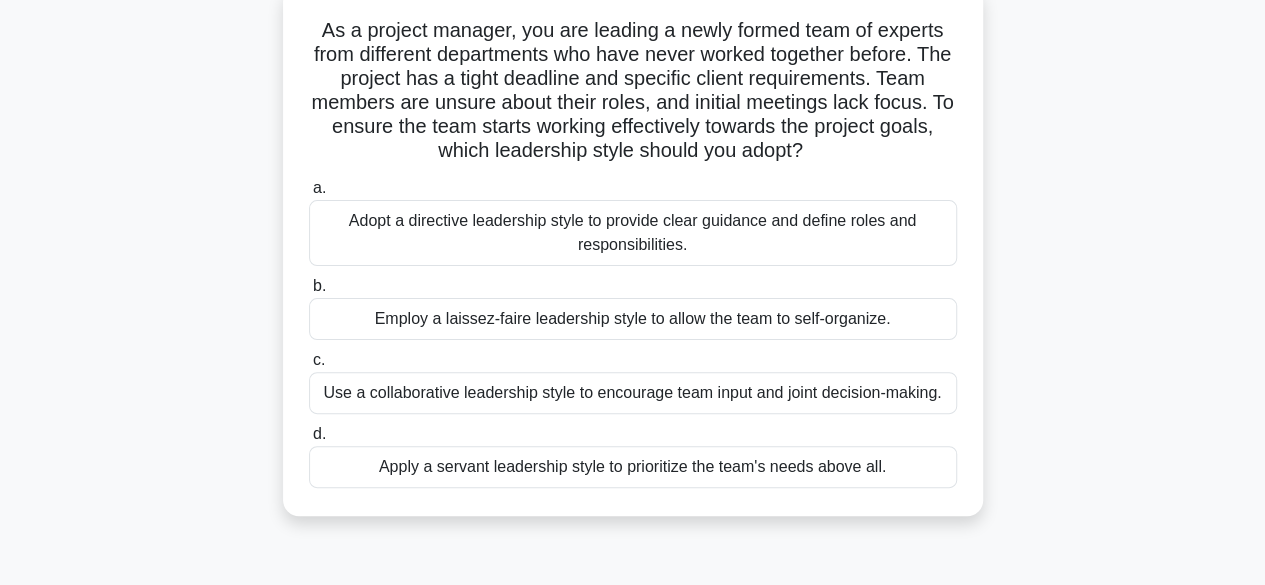 click on "Adopt a directive leadership style to provide clear guidance and define roles and responsibilities." at bounding box center (633, 233) 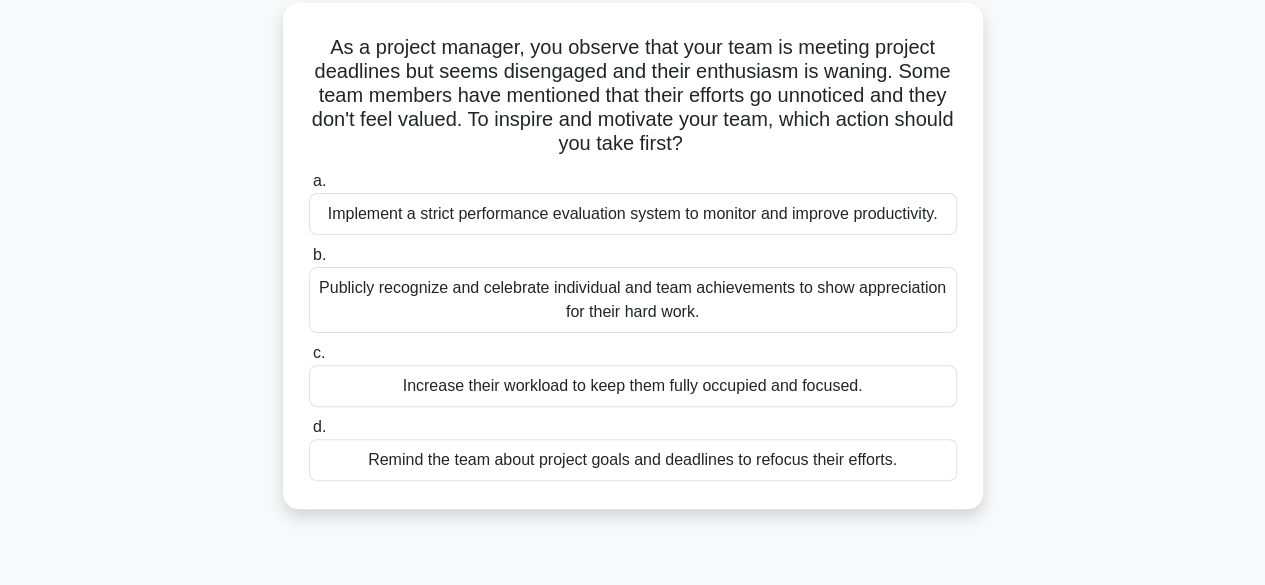 scroll, scrollTop: 0, scrollLeft: 0, axis: both 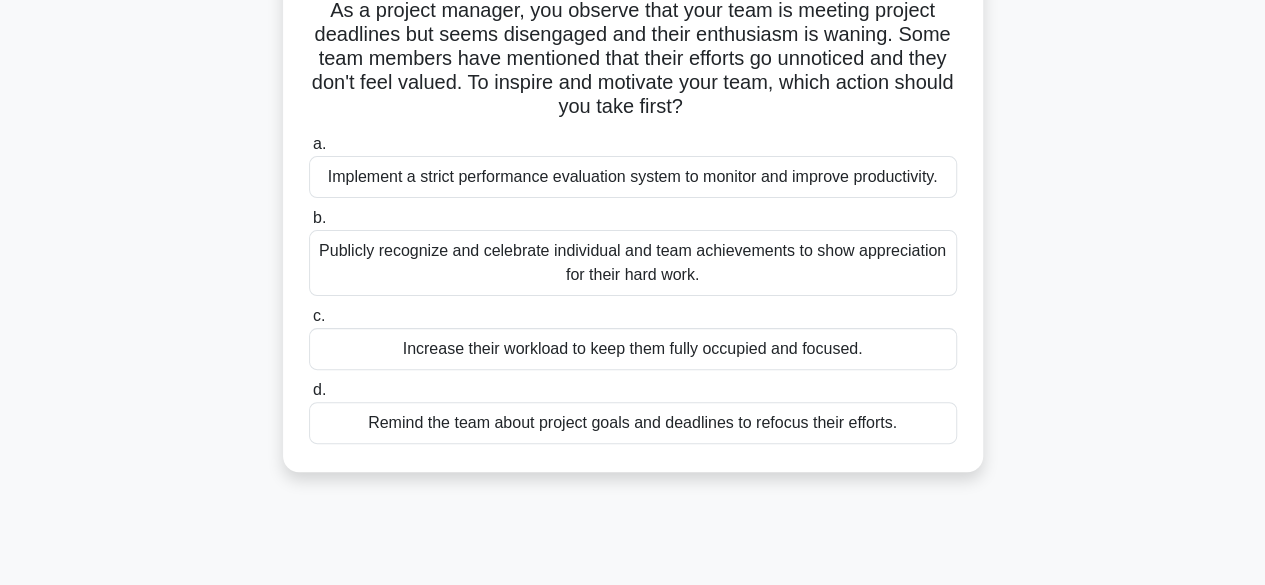 click on "Publicly recognize and celebrate individual and team achievements to show appreciation for their hard work." at bounding box center [633, 263] 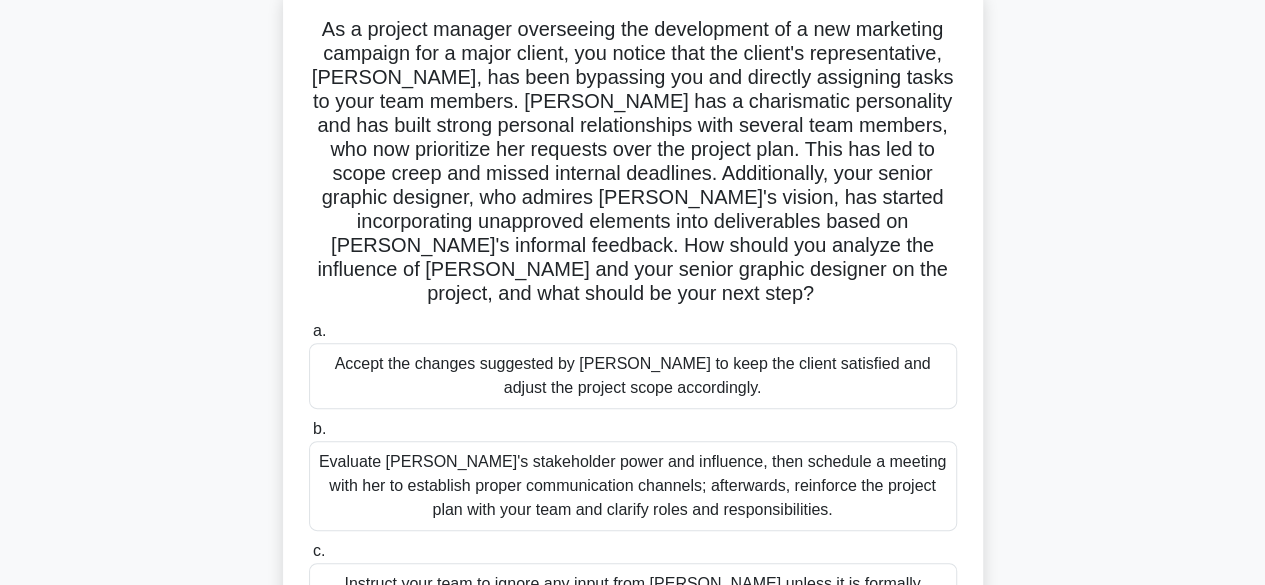 scroll, scrollTop: 128, scrollLeft: 0, axis: vertical 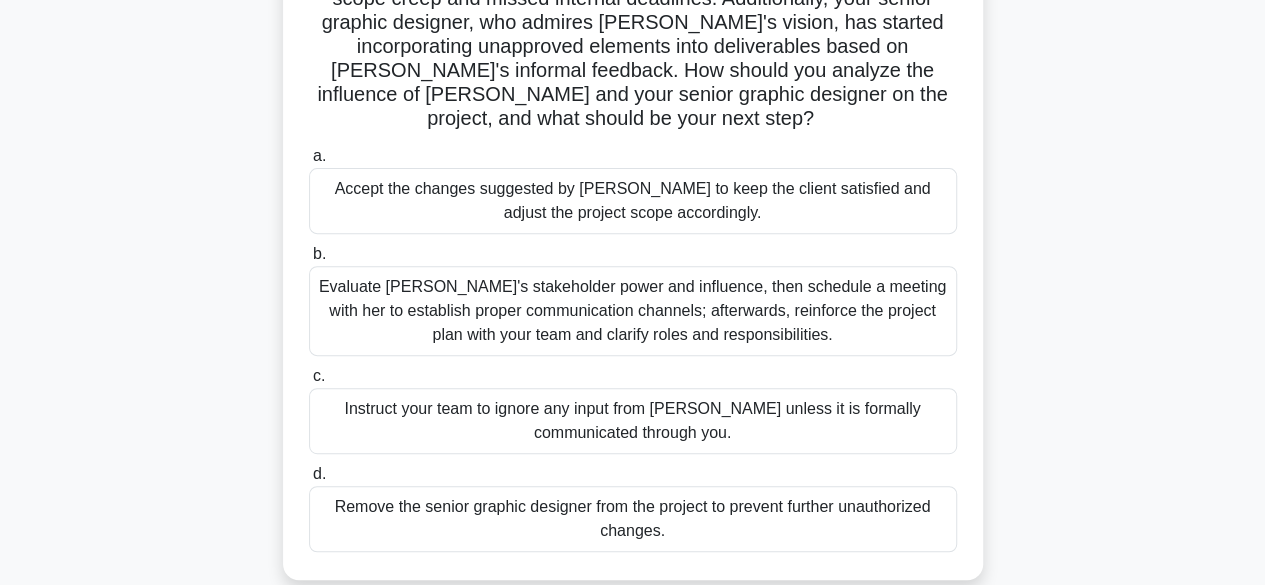 click on "Evaluate [PERSON_NAME]'s stakeholder power and influence, then schedule a meeting with her to establish proper communication channels; afterwards, reinforce the project plan with your team and clarify roles and responsibilities." at bounding box center (633, 311) 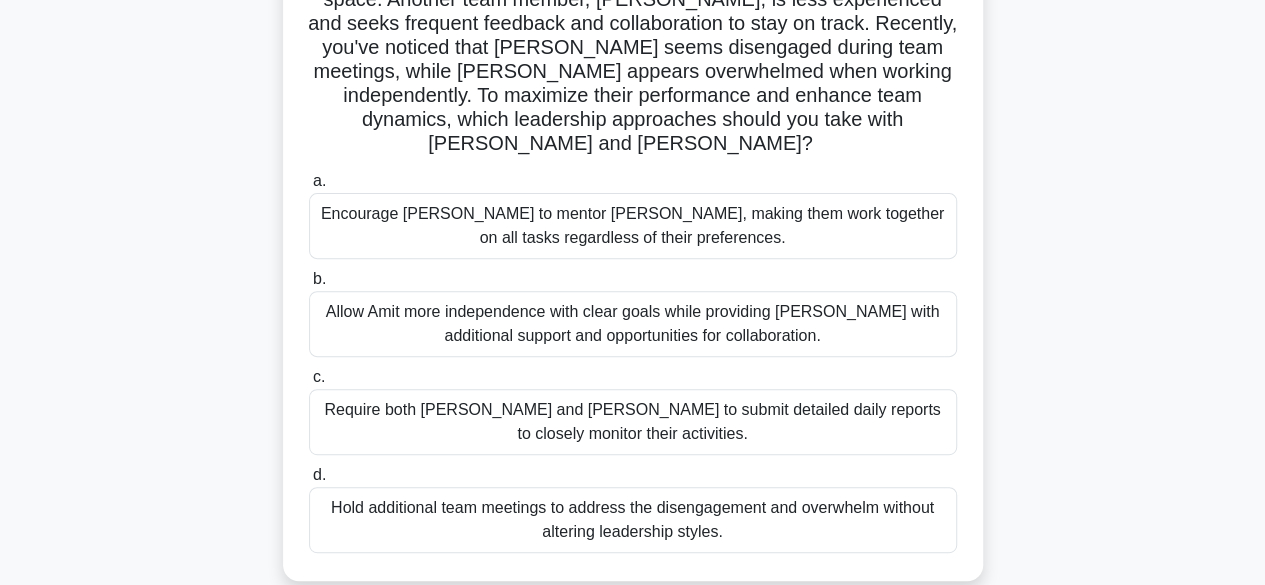 scroll, scrollTop: 0, scrollLeft: 0, axis: both 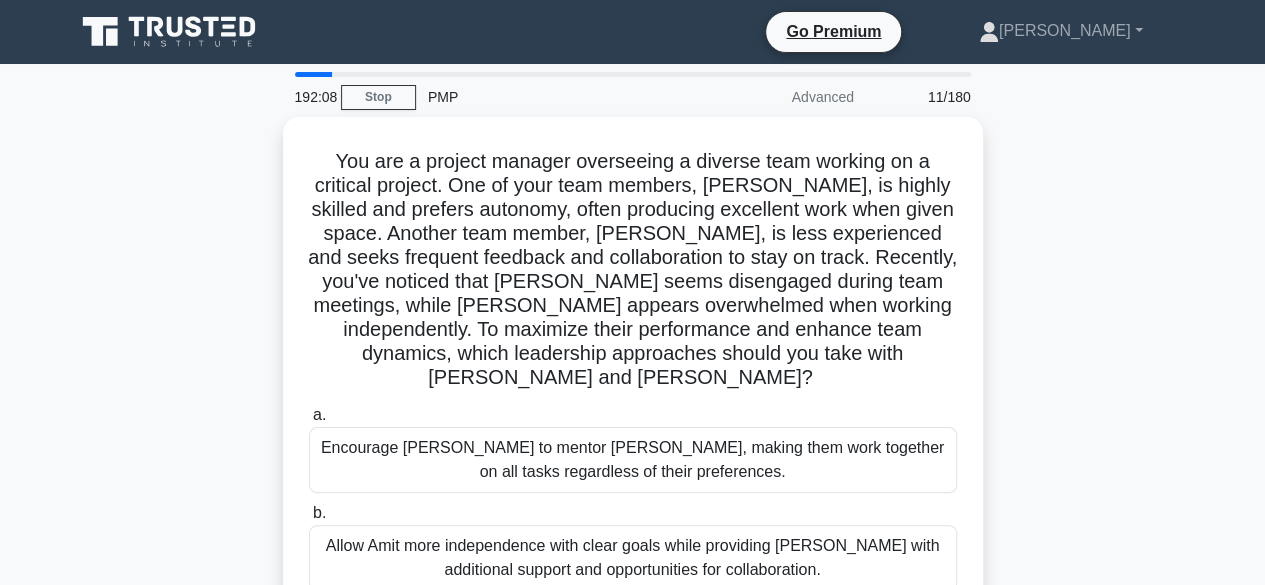 click on "192:08
Stop
PMP
Advanced
11/180
You are a project manager overseeing a diverse team working on a critical project. One of your team members, [PERSON_NAME], is highly skilled and prefers autonomy, often producing excellent work when given space. Another team member, [PERSON_NAME], is less experienced and seeks frequent feedback and collaboration to stay on track. Recently, you've noticed that [PERSON_NAME] seems disengaged during team meetings, while [PERSON_NAME] appears overwhelmed when working independently. To maximize their performance and enhance team dynamics, which leadership approaches should you take with [PERSON_NAME] and [PERSON_NAME]?
.spinner_0XTQ{transform-origin:center;animation:spinner_y6GP .75s linear infinite}@keyframes spinner_y6GP{100%{transform:rotate(360deg)}} a. b. c." at bounding box center [632, 572] 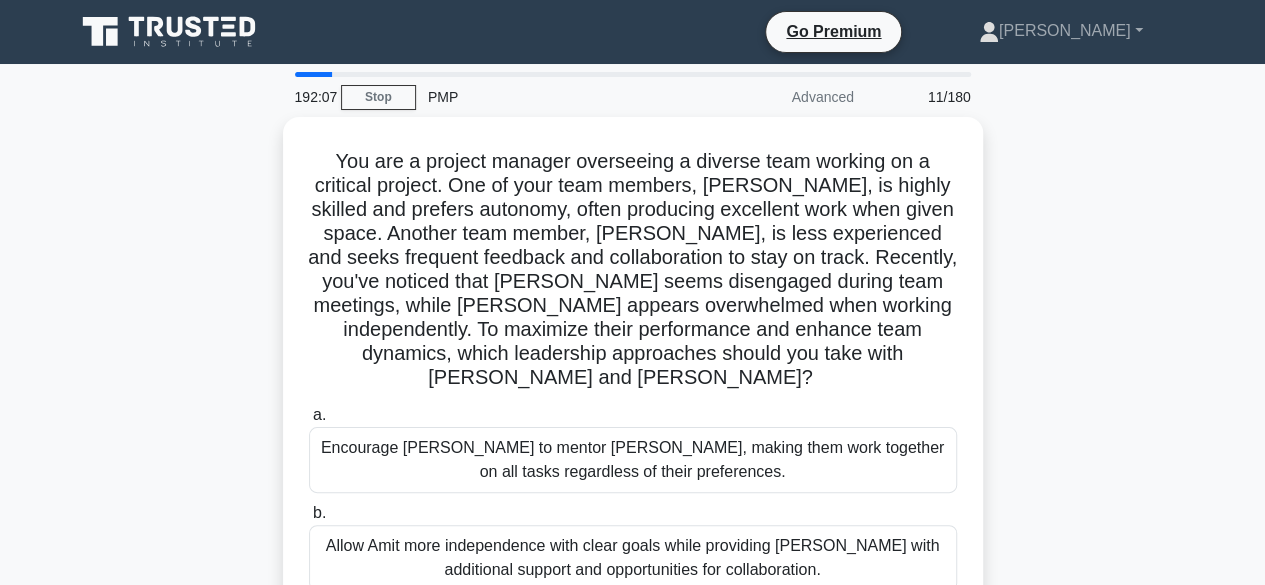 click on "192:07
Stop
PMP
Advanced
11/180
You are a project manager overseeing a diverse team working on a critical project. One of your team members, [PERSON_NAME], is highly skilled and prefers autonomy, often producing excellent work when given space. Another team member, [PERSON_NAME], is less experienced and seeks frequent feedback and collaboration to stay on track. Recently, you've noticed that [PERSON_NAME] seems disengaged during team meetings, while [PERSON_NAME] appears overwhelmed when working independently. To maximize their performance and enhance team dynamics, which leadership approaches should you take with [PERSON_NAME] and [PERSON_NAME]?
.spinner_0XTQ{transform-origin:center;animation:spinner_y6GP .75s linear infinite}@keyframes spinner_y6GP{100%{transform:rotate(360deg)}} a. b. c." at bounding box center (632, 572) 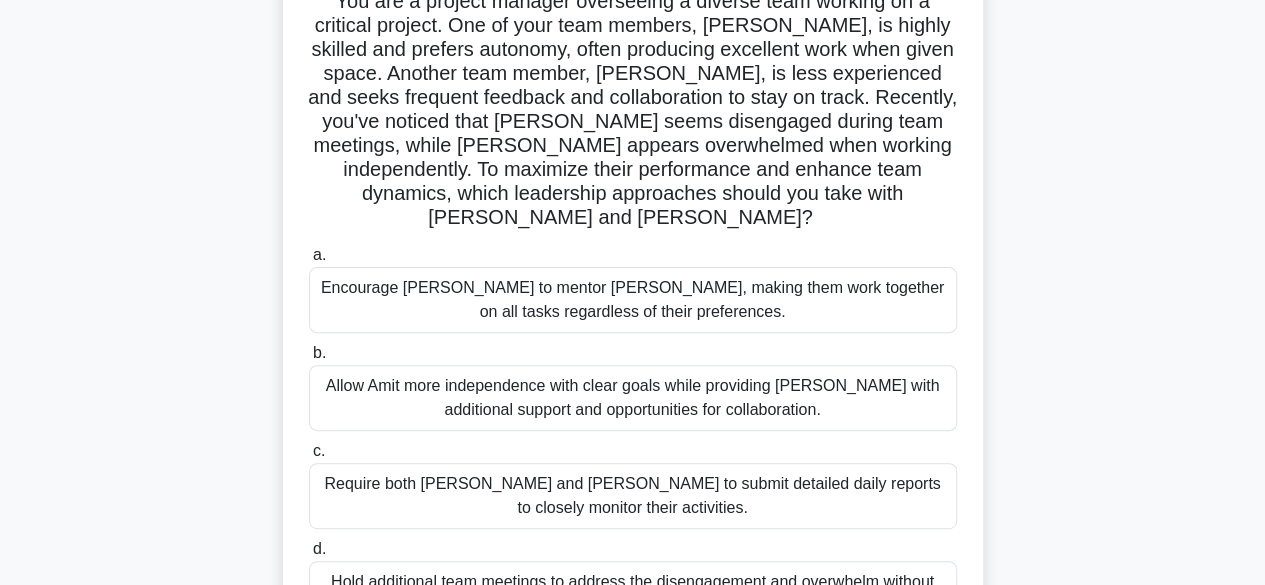 scroll, scrollTop: 213, scrollLeft: 0, axis: vertical 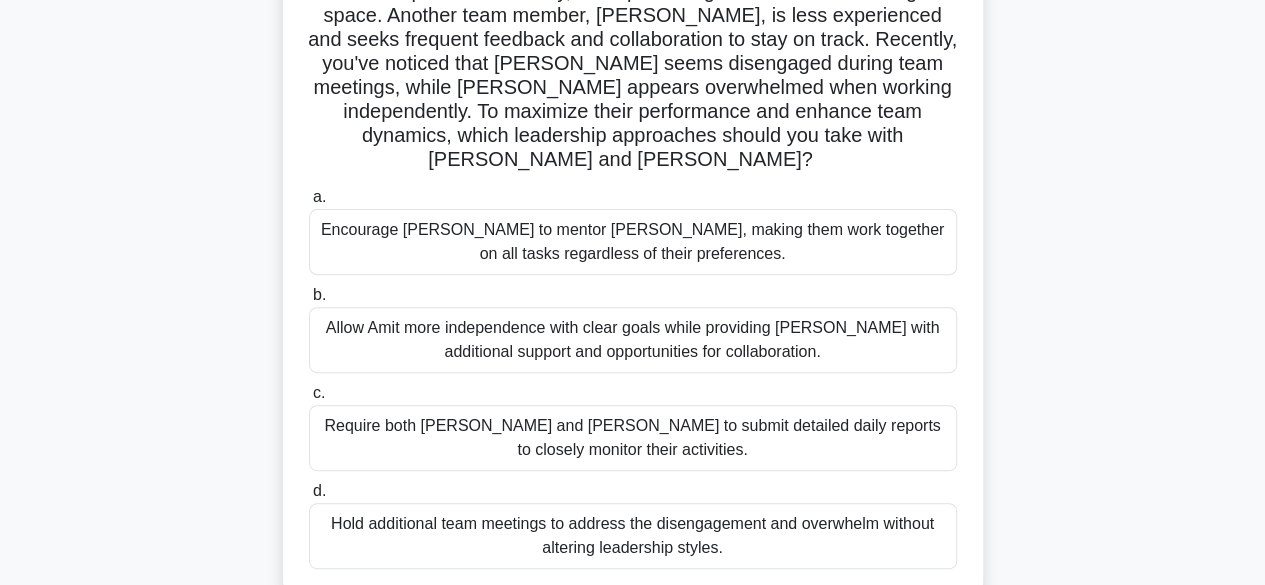 click on "Allow Amit more independence with clear goals while providing [PERSON_NAME] with additional support and opportunities for collaboration." at bounding box center (633, 340) 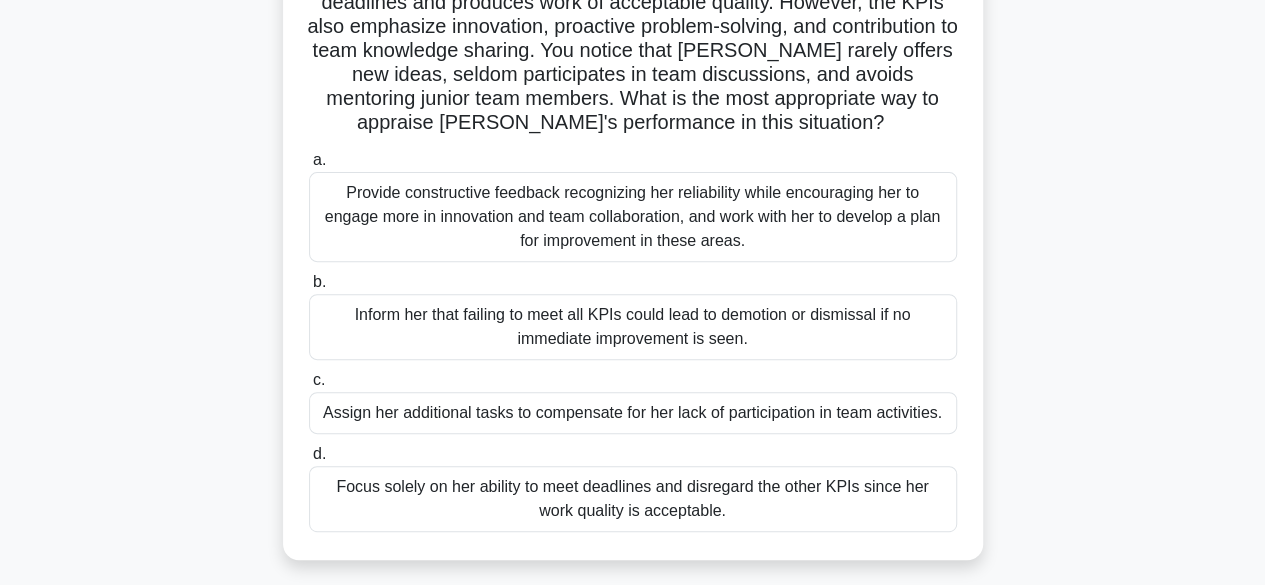 scroll, scrollTop: 232, scrollLeft: 0, axis: vertical 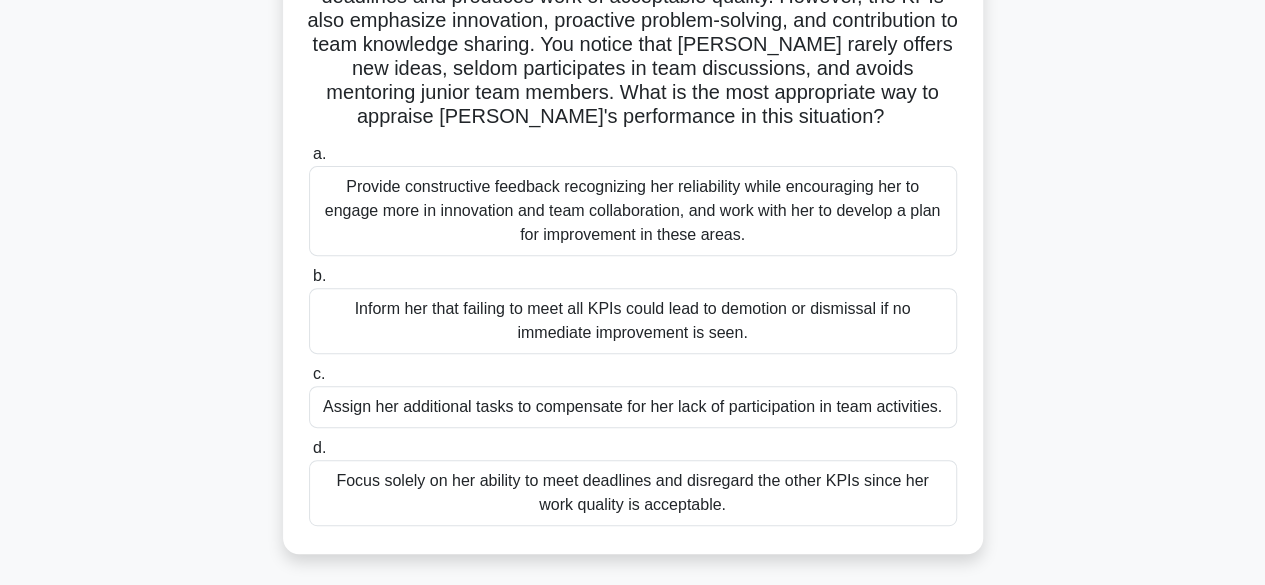 click on "Provide constructive feedback recognizing her reliability while encouraging her to engage more in innovation and team collaboration, and work with her to develop a plan for improvement in these areas." at bounding box center [633, 211] 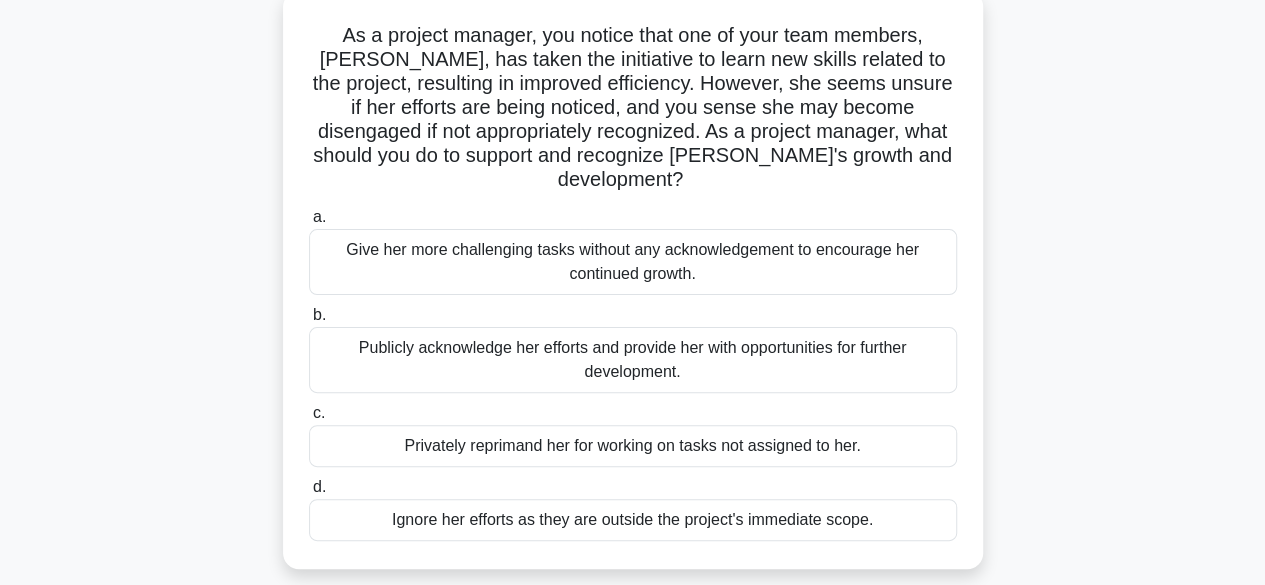 scroll, scrollTop: 136, scrollLeft: 0, axis: vertical 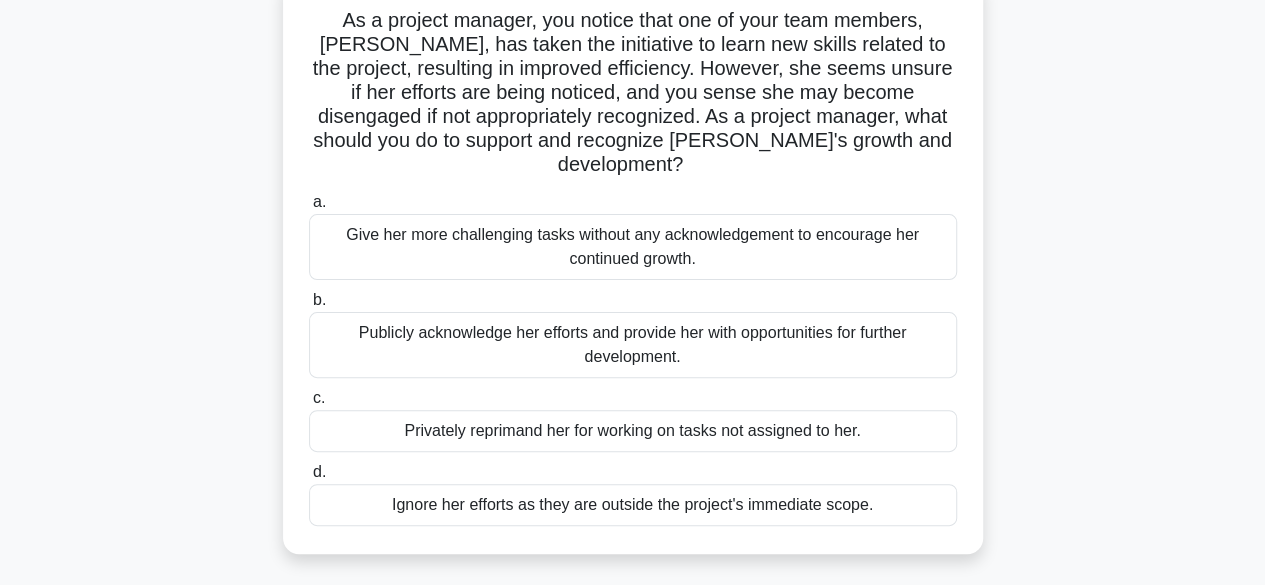 click on "Publicly acknowledge her efforts and provide her with opportunities for further development." at bounding box center (633, 345) 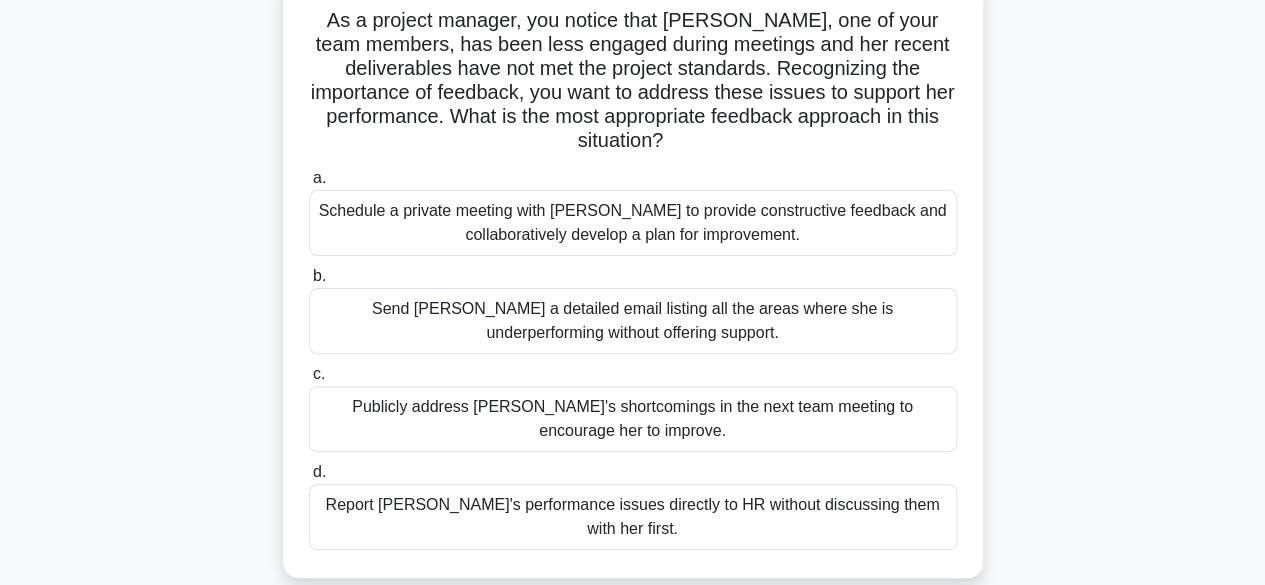 drag, startPoint x: 586, startPoint y: 330, endPoint x: 909, endPoint y: 238, distance: 335.84668 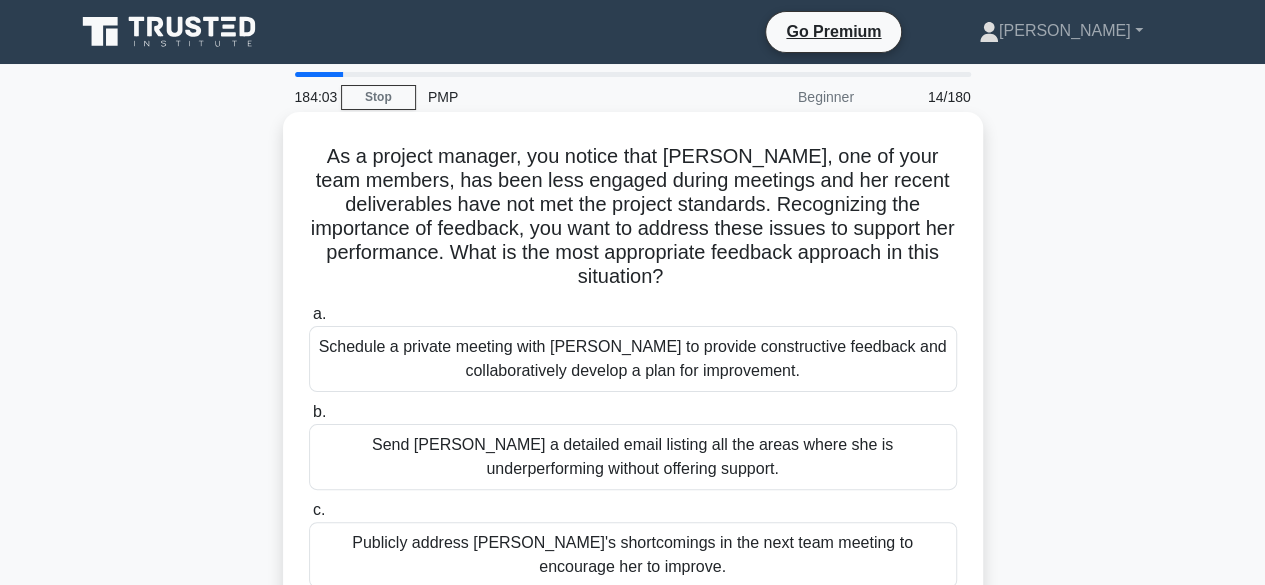 click on "As a project manager, you notice that [PERSON_NAME], one of your team members, has been less engaged during meetings and her recent deliverables have not met the project standards. Recognizing the importance of feedback, you want to address these issues to support her performance. What is the most appropriate feedback approach in this situation?
.spinner_0XTQ{transform-origin:center;animation:spinner_y6GP .75s linear infinite}@keyframes spinner_y6GP{100%{transform:rotate(360deg)}}" at bounding box center (633, 217) 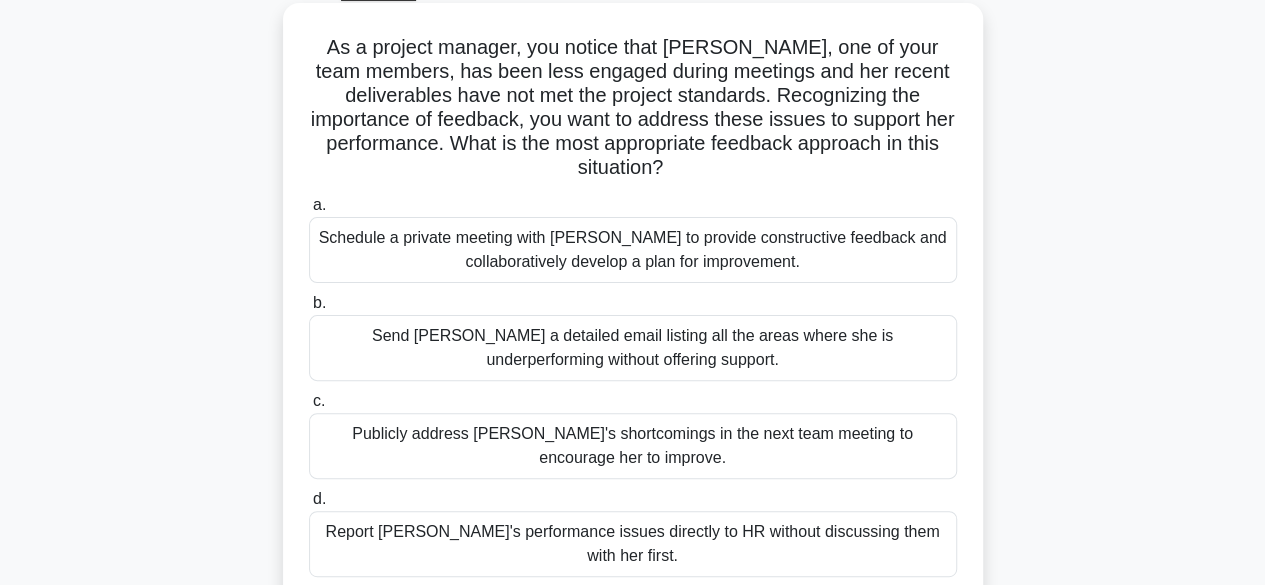 scroll, scrollTop: 168, scrollLeft: 0, axis: vertical 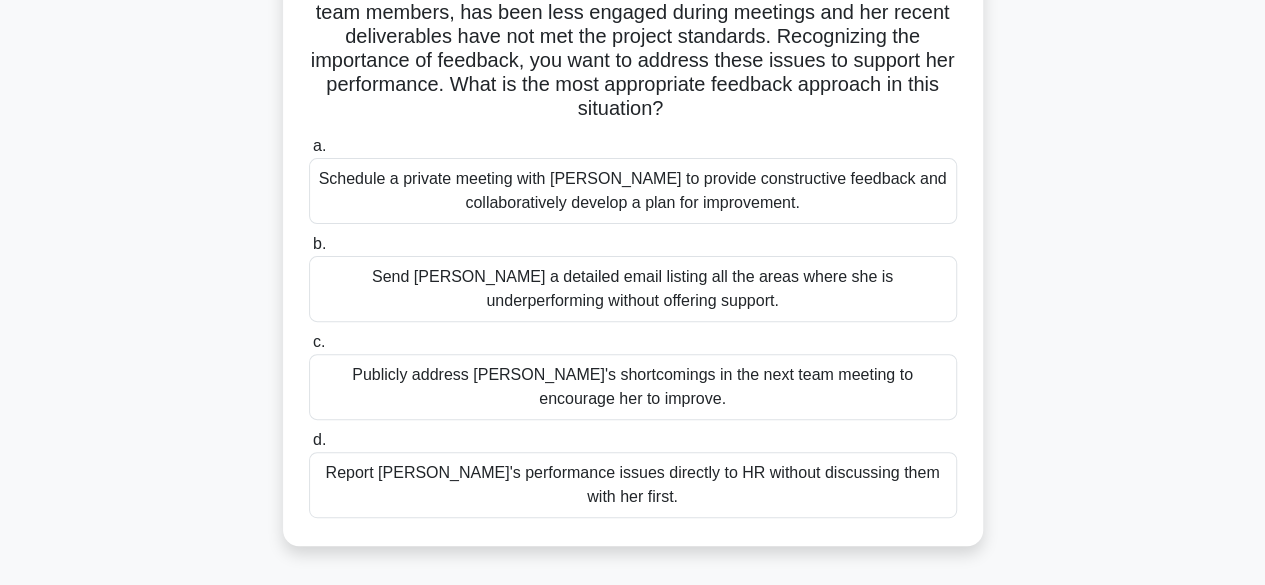 click on "Schedule a private meeting with [PERSON_NAME] to provide constructive feedback and collaboratively develop a plan for improvement." at bounding box center (633, 191) 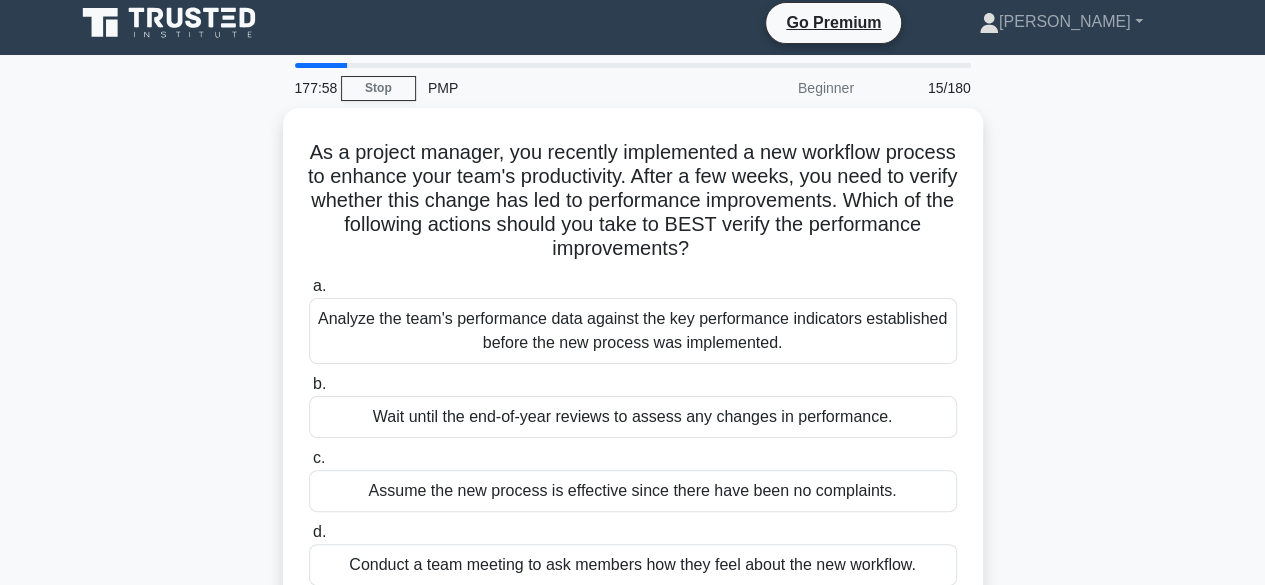 scroll, scrollTop: 0, scrollLeft: 0, axis: both 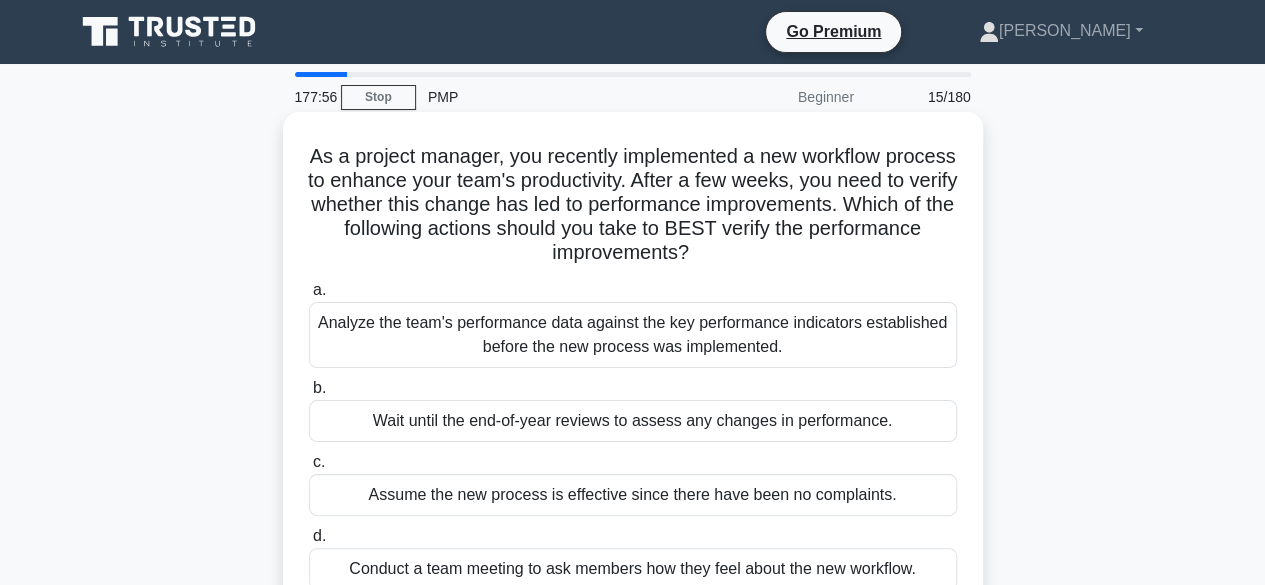 click on "Analyze the team's performance data against the key performance indicators established before the new process was implemented." at bounding box center [633, 335] 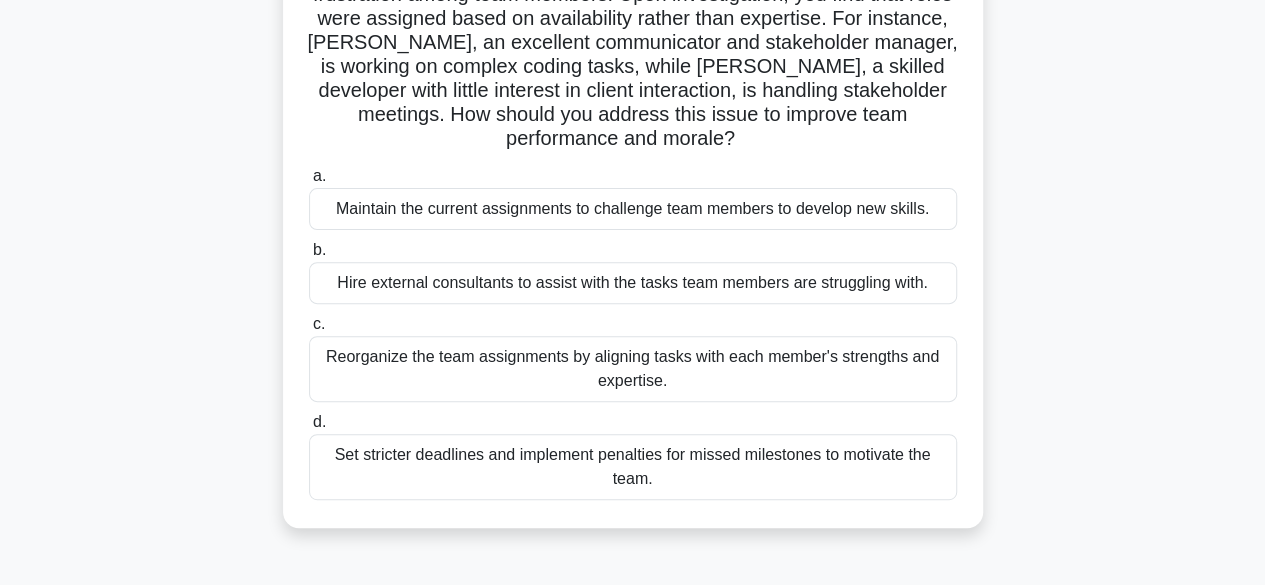 scroll, scrollTop: 254, scrollLeft: 0, axis: vertical 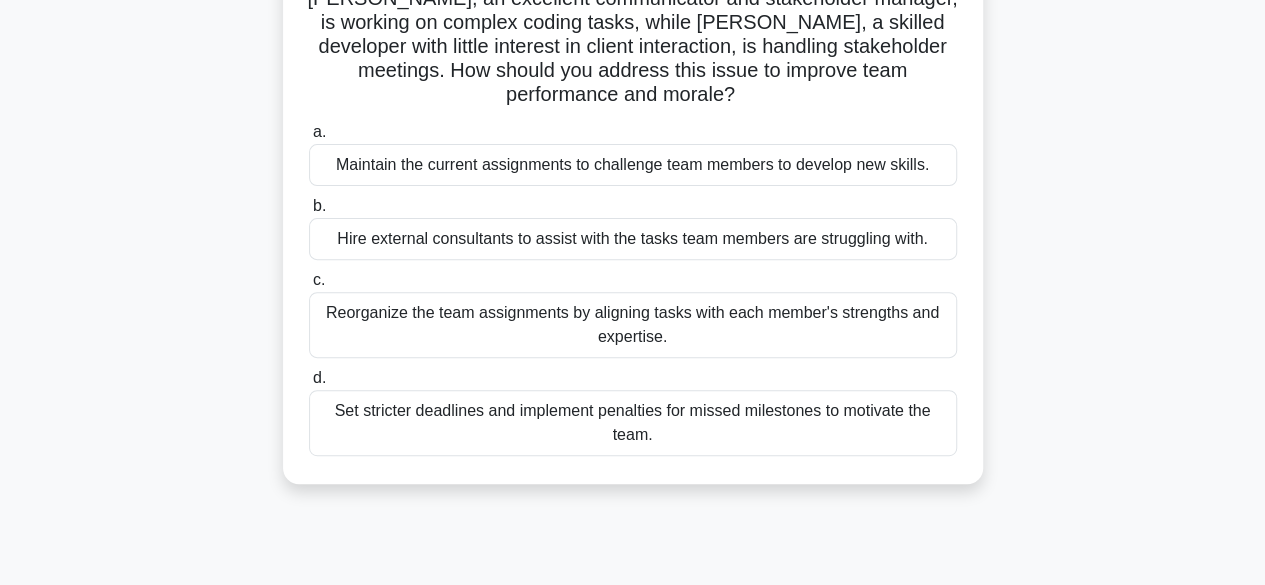 click on "Reorganize the team assignments by aligning tasks with each member's strengths and expertise." at bounding box center (633, 325) 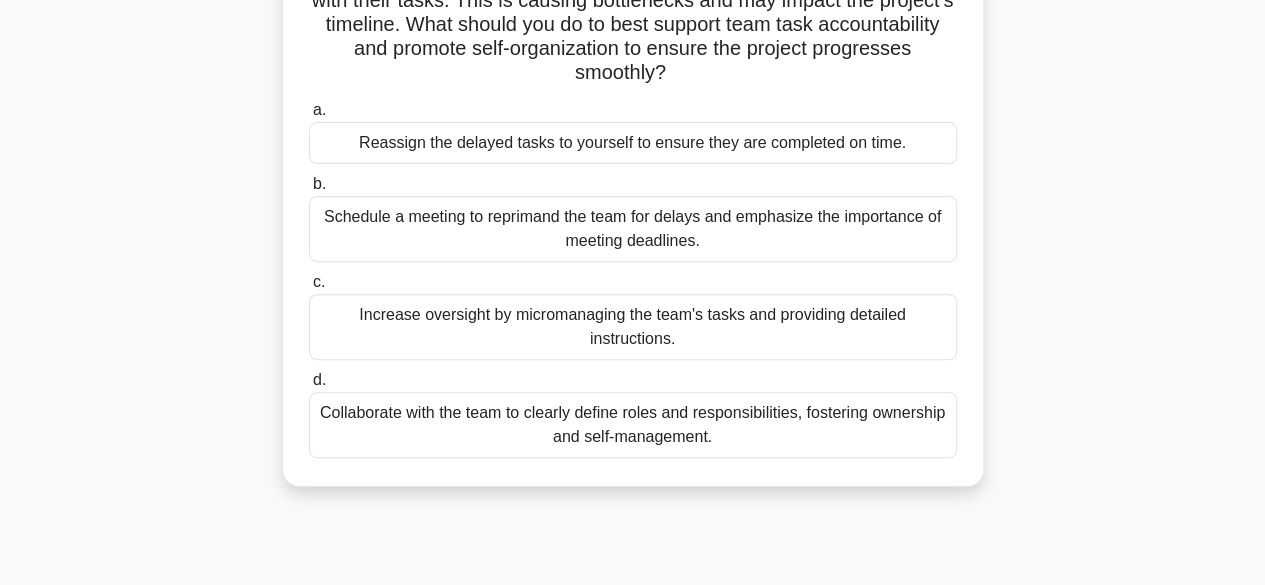 scroll, scrollTop: 270, scrollLeft: 0, axis: vertical 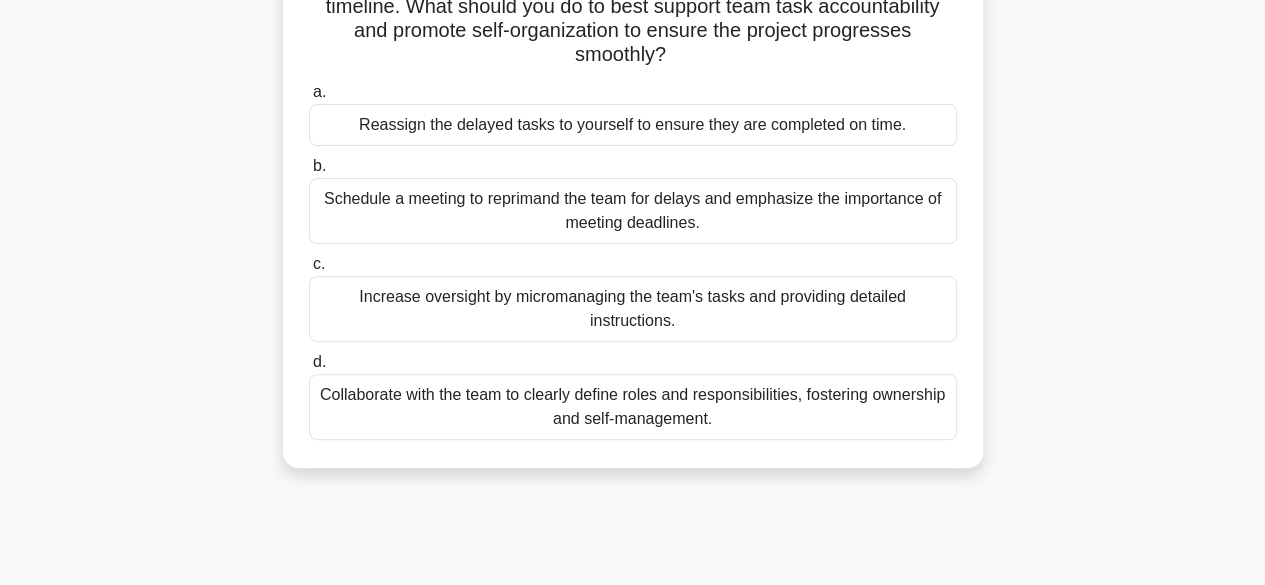 click on "Collaborate with the team to clearly define roles and responsibilities, fostering ownership and self-management." at bounding box center [633, 407] 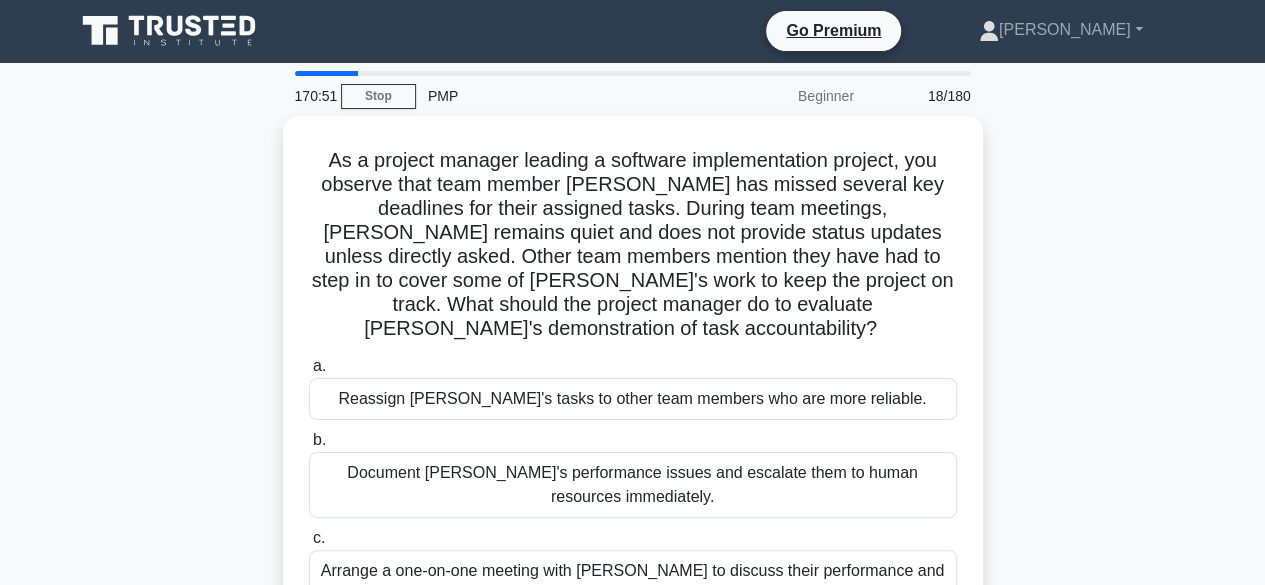 scroll, scrollTop: 0, scrollLeft: 0, axis: both 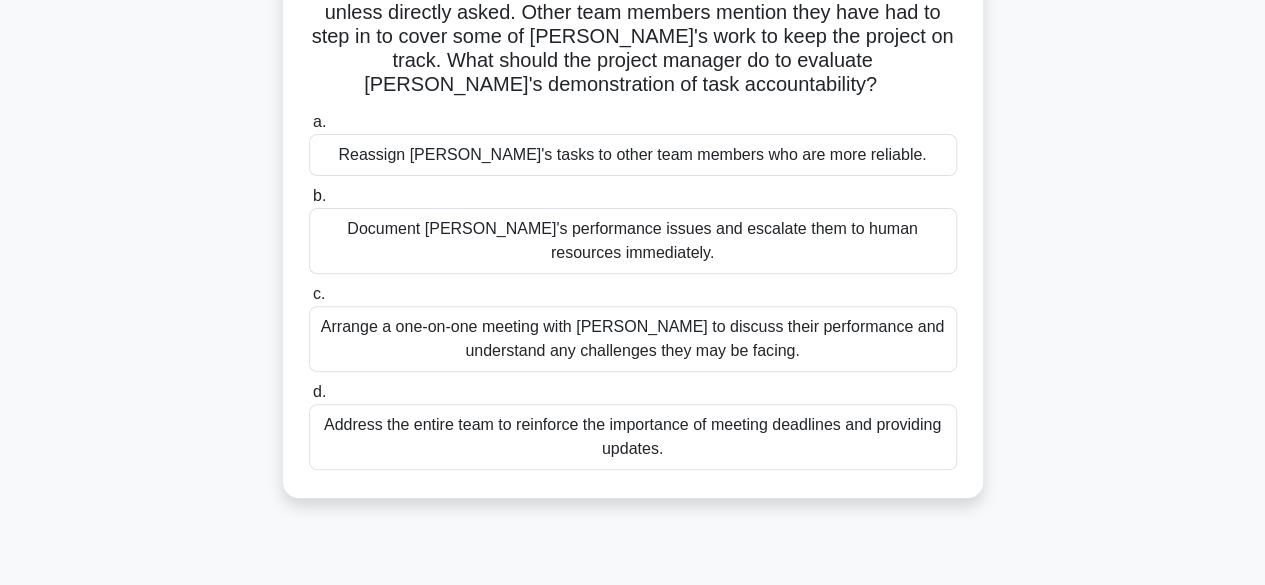 click on "Arrange a one-on-one meeting with [PERSON_NAME] to discuss their performance and understand any challenges they may be facing." at bounding box center [633, 339] 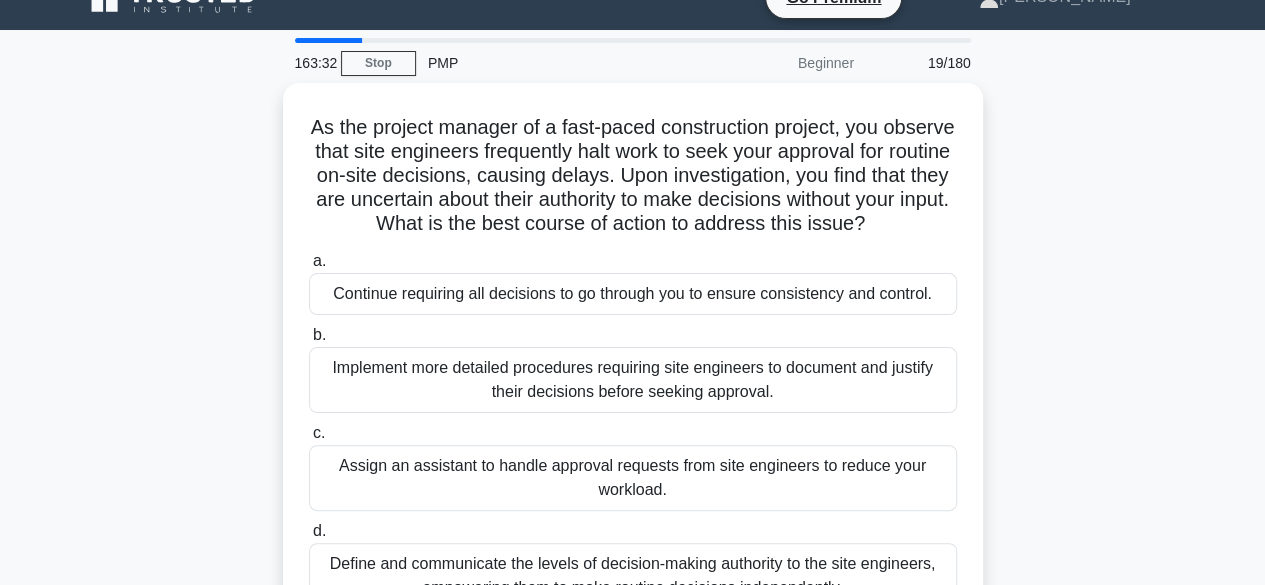 scroll, scrollTop: 0, scrollLeft: 0, axis: both 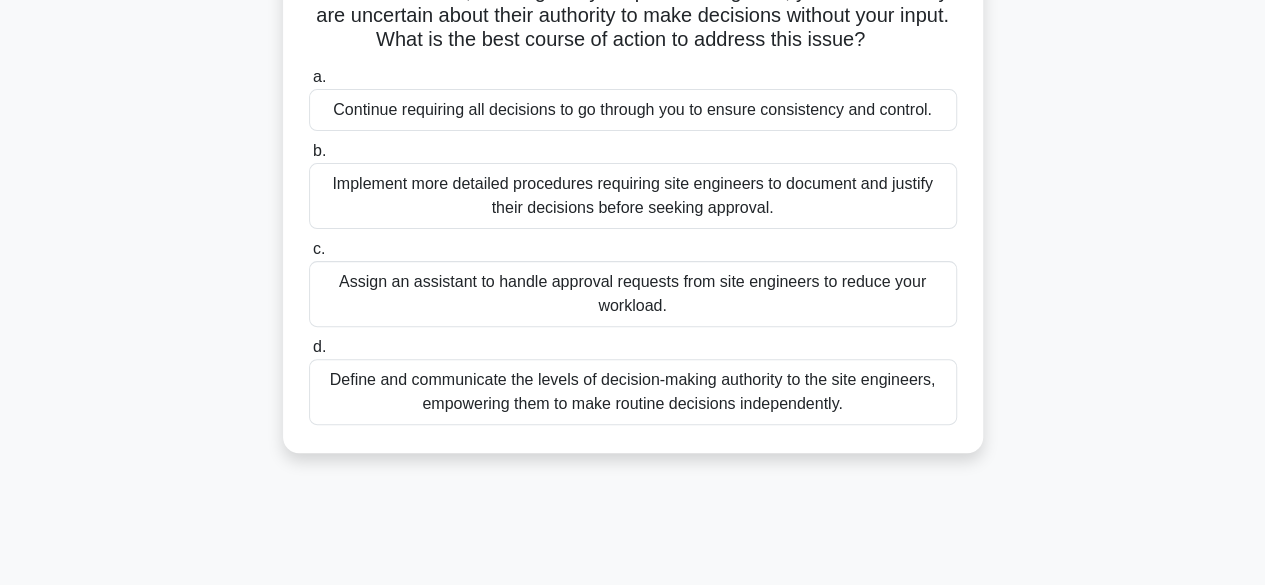 click on "Define and communicate the levels of decision-making authority to the site engineers, empowering them to make routine decisions independently." at bounding box center (633, 392) 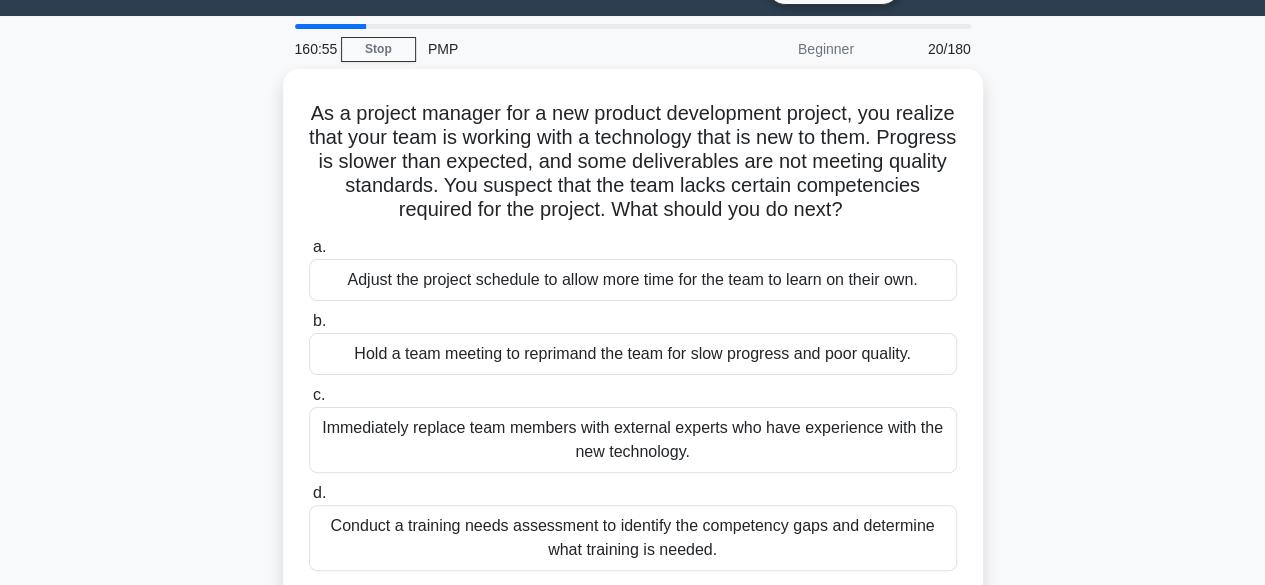scroll, scrollTop: 0, scrollLeft: 0, axis: both 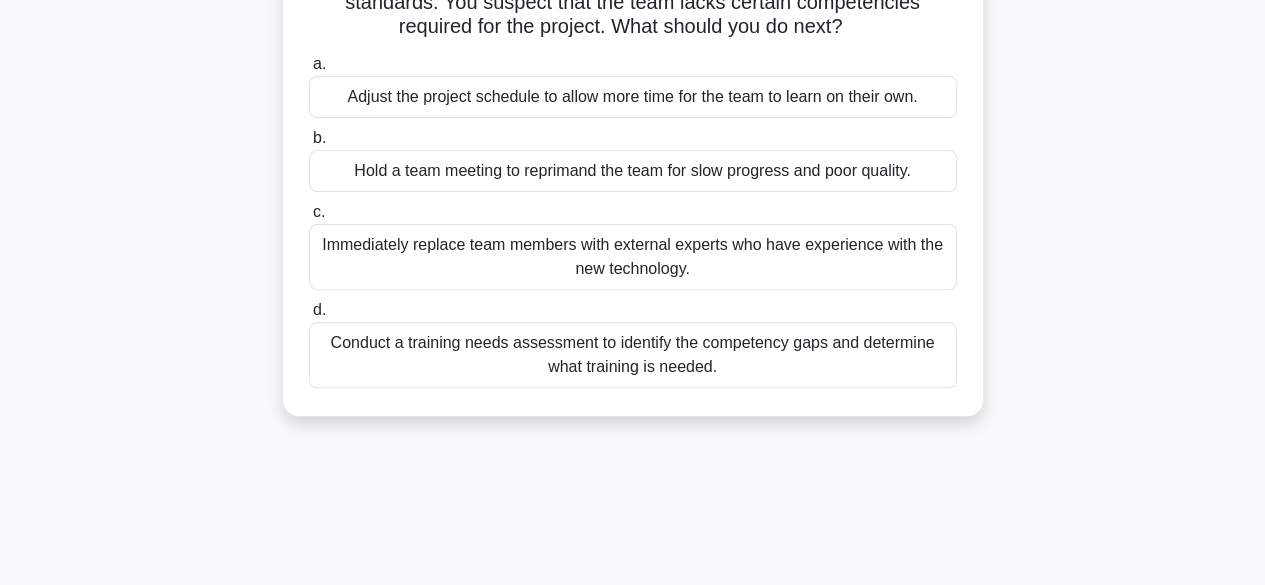 click on "Conduct a training needs assessment to identify the competency gaps and determine what training is needed." at bounding box center (633, 355) 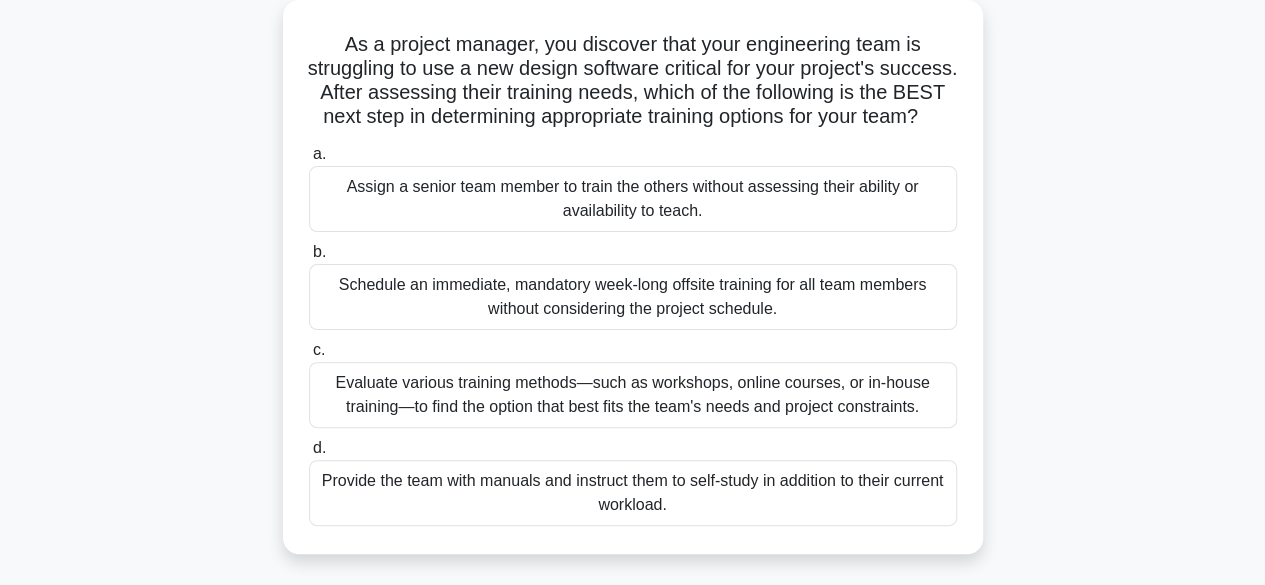 scroll, scrollTop: 98, scrollLeft: 0, axis: vertical 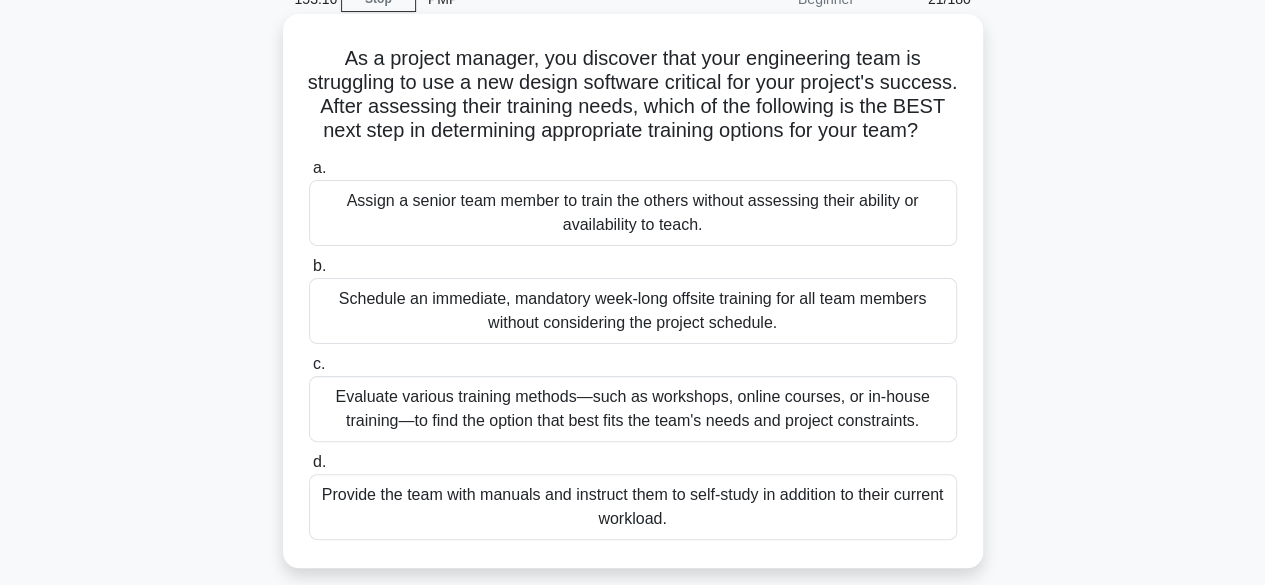 click on "Evaluate various training methods—such as workshops, online courses, or in-house training—to find the option that best fits the team's needs and project constraints." at bounding box center [633, 409] 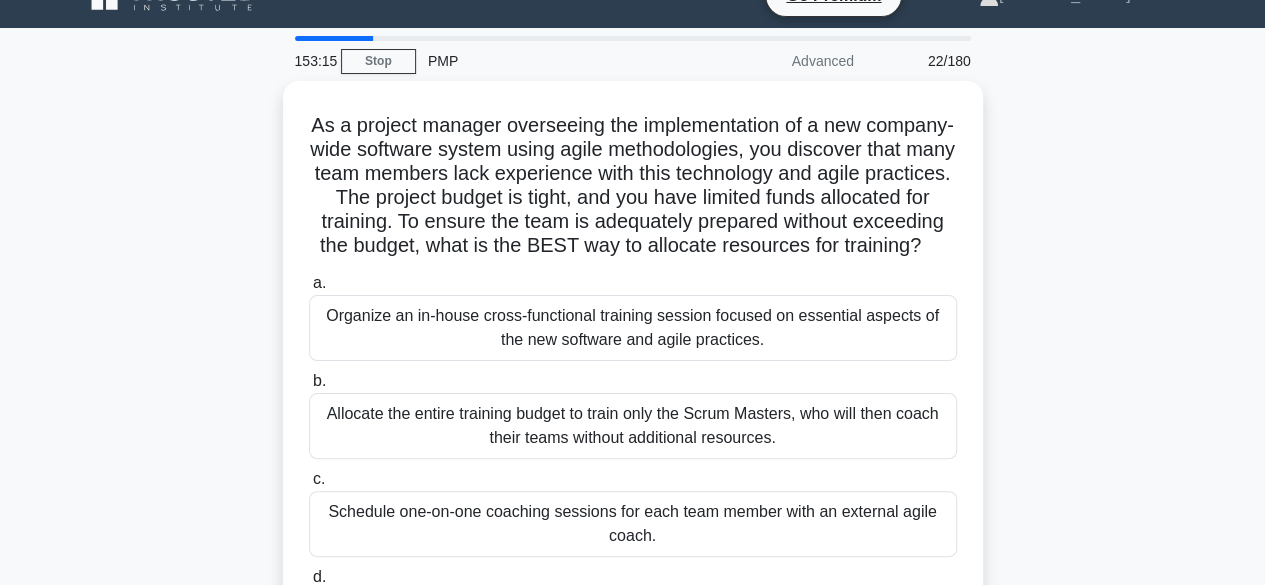 scroll, scrollTop: 0, scrollLeft: 0, axis: both 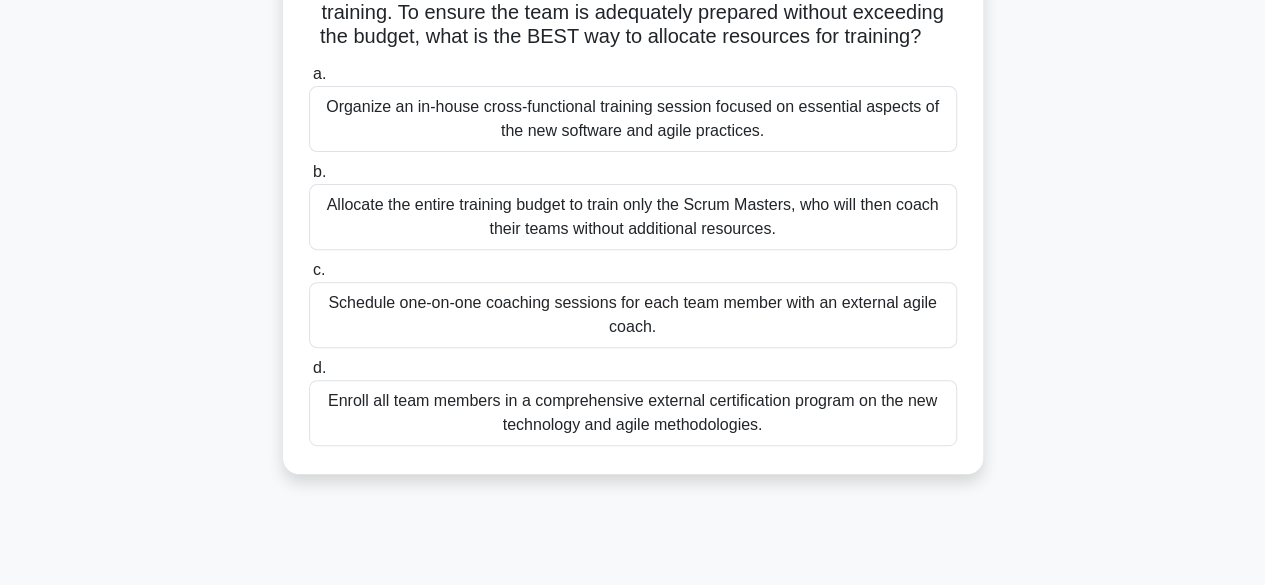 click on "Organize an in-house cross-functional training session focused on essential aspects of the new software and agile practices." at bounding box center [633, 119] 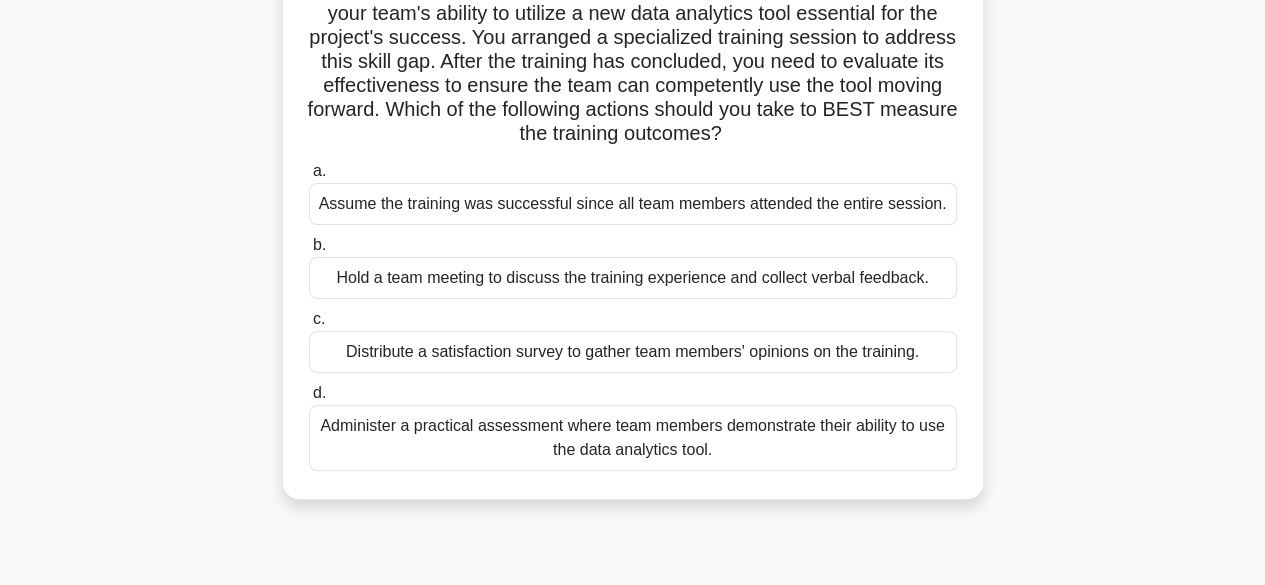 scroll, scrollTop: 180, scrollLeft: 0, axis: vertical 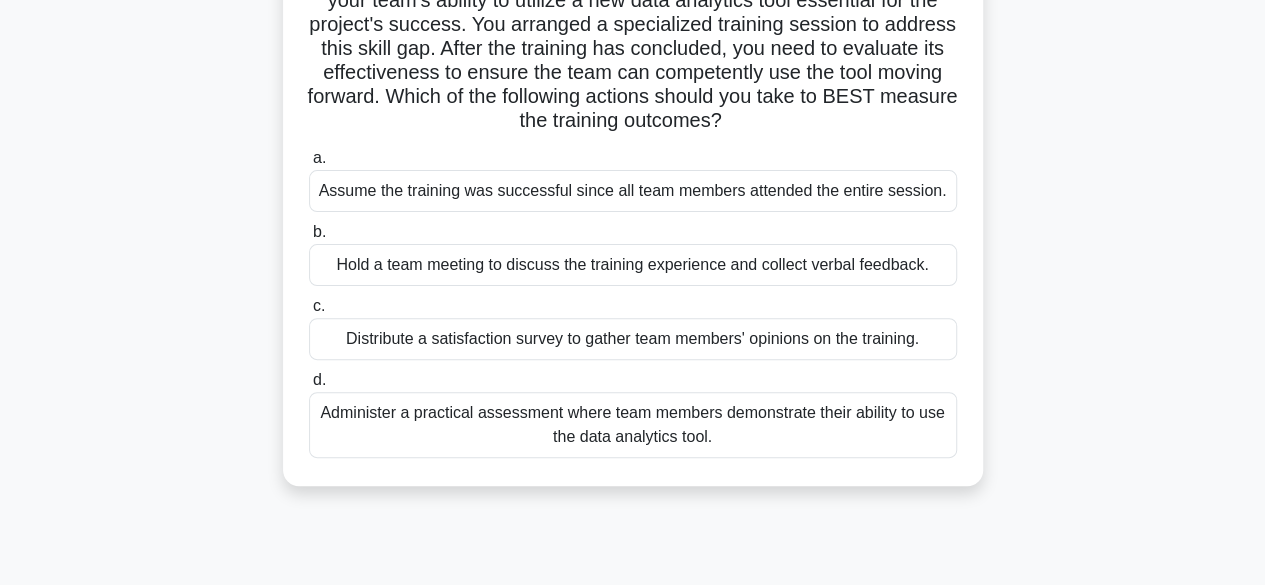 click on "Administer a practical assessment where team members demonstrate their ability to use the data analytics tool." at bounding box center [633, 425] 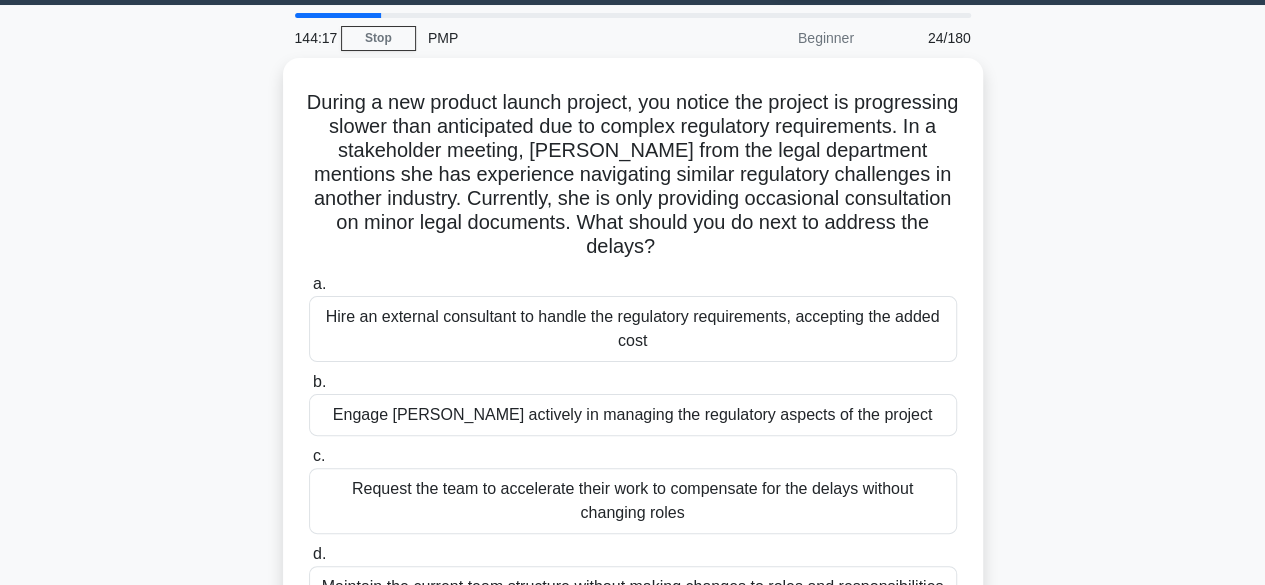 scroll, scrollTop: 54, scrollLeft: 0, axis: vertical 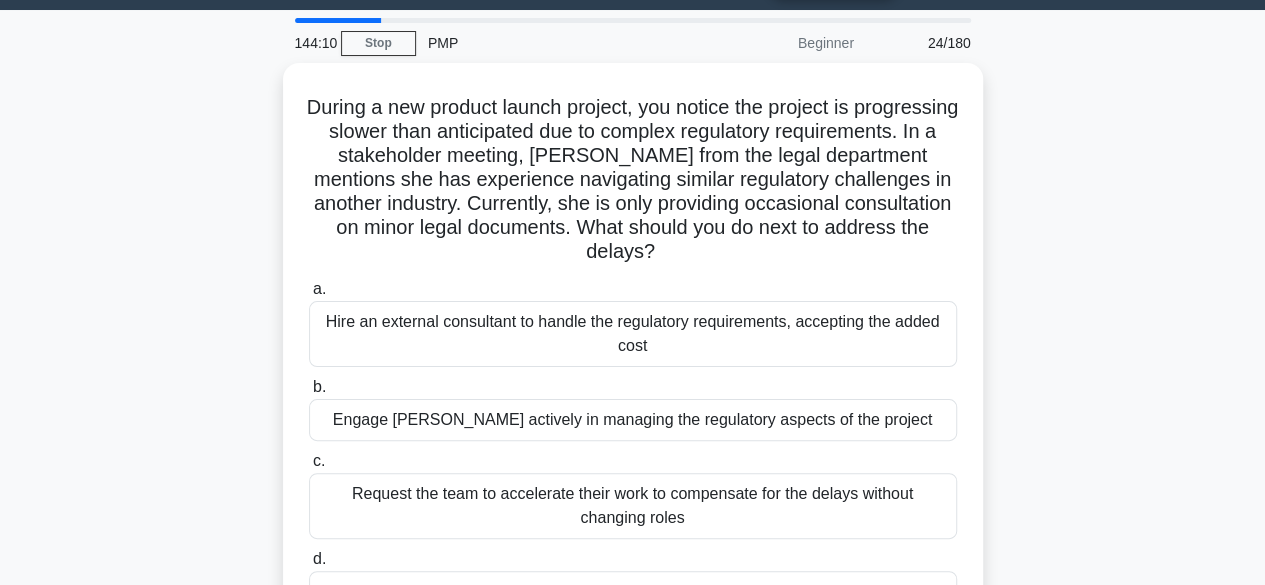 click on "During a new product launch project, you notice the project is progressing slower than anticipated due to complex regulatory requirements. In a stakeholder meeting, [PERSON_NAME] from the legal department mentions she has experience navigating similar regulatory challenges in another industry. Currently, she is only providing occasional consultation on minor legal documents. What should you do next to address the delays?
.spinner_0XTQ{transform-origin:center;animation:spinner_y6GP .75s linear infinite}@keyframes spinner_y6GP{100%{transform:rotate(360deg)}}
a.
b. c. d." at bounding box center (633, 364) 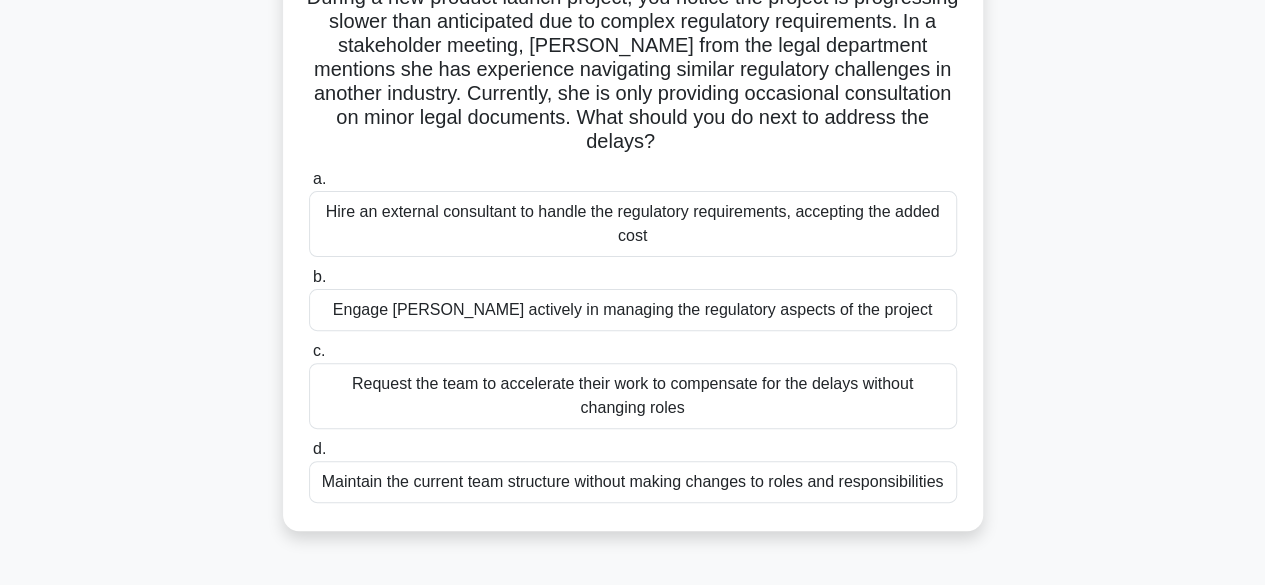 scroll, scrollTop: 183, scrollLeft: 0, axis: vertical 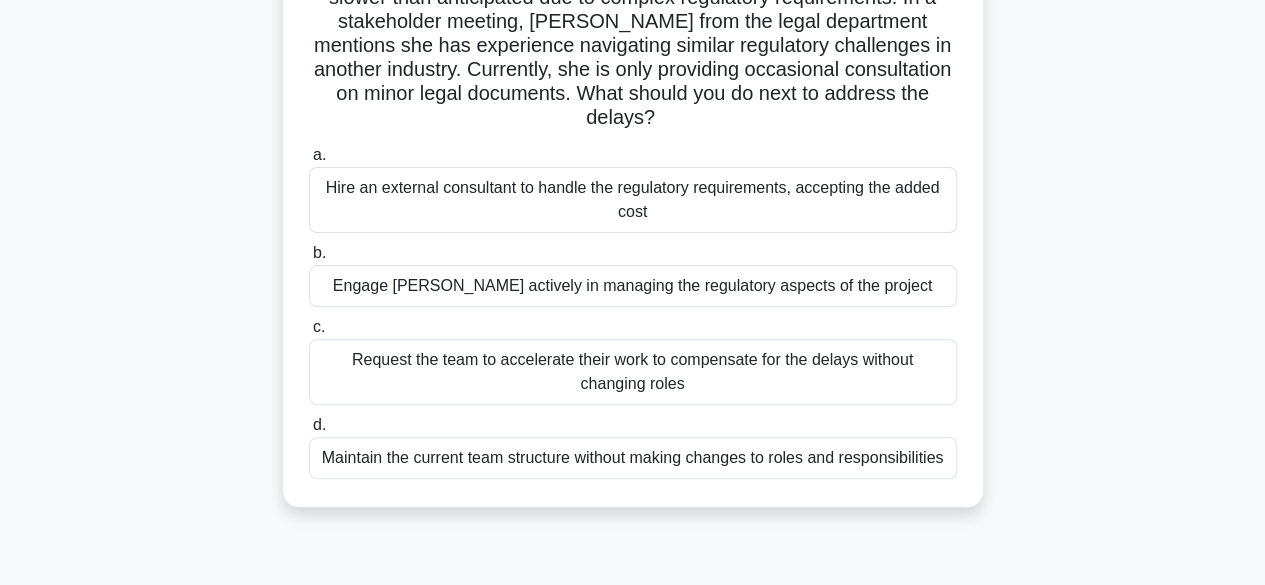 click on "Engage [PERSON_NAME] actively in managing the regulatory aspects of the project" at bounding box center (633, 286) 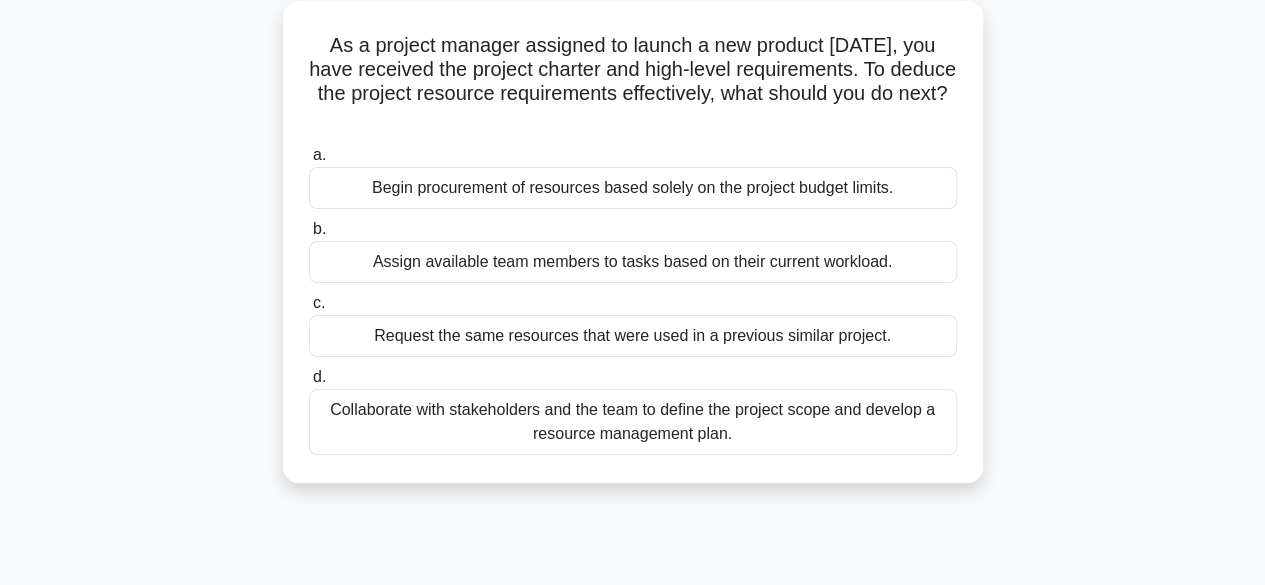 scroll, scrollTop: 5, scrollLeft: 0, axis: vertical 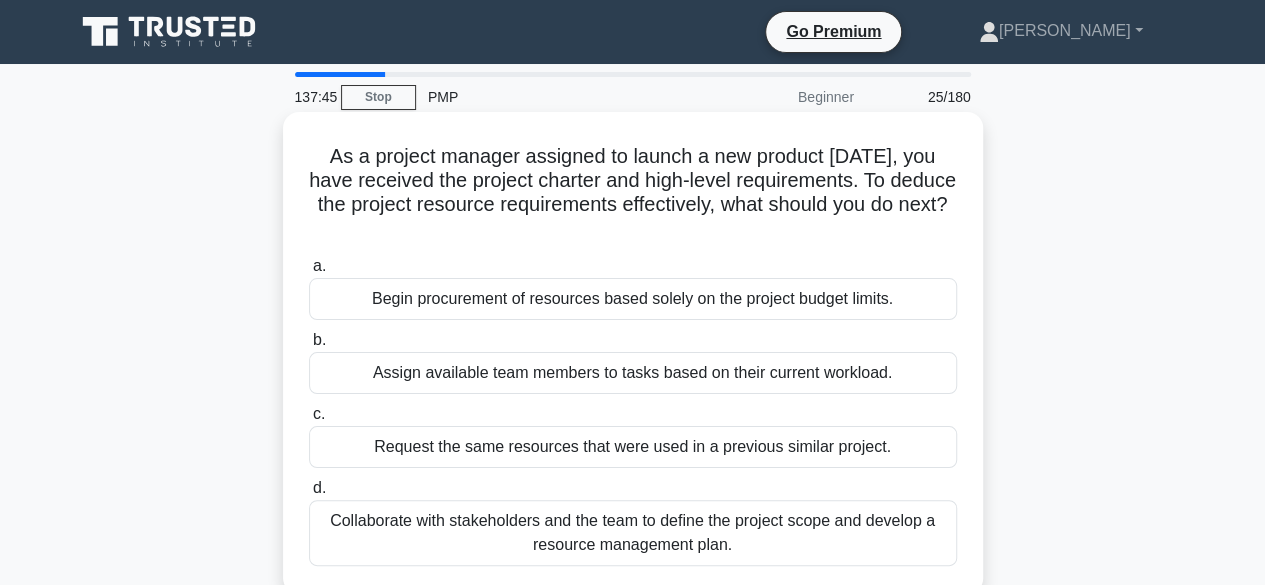 click on "Collaborate with stakeholders and the team to define the project scope and develop a resource management plan." at bounding box center (633, 533) 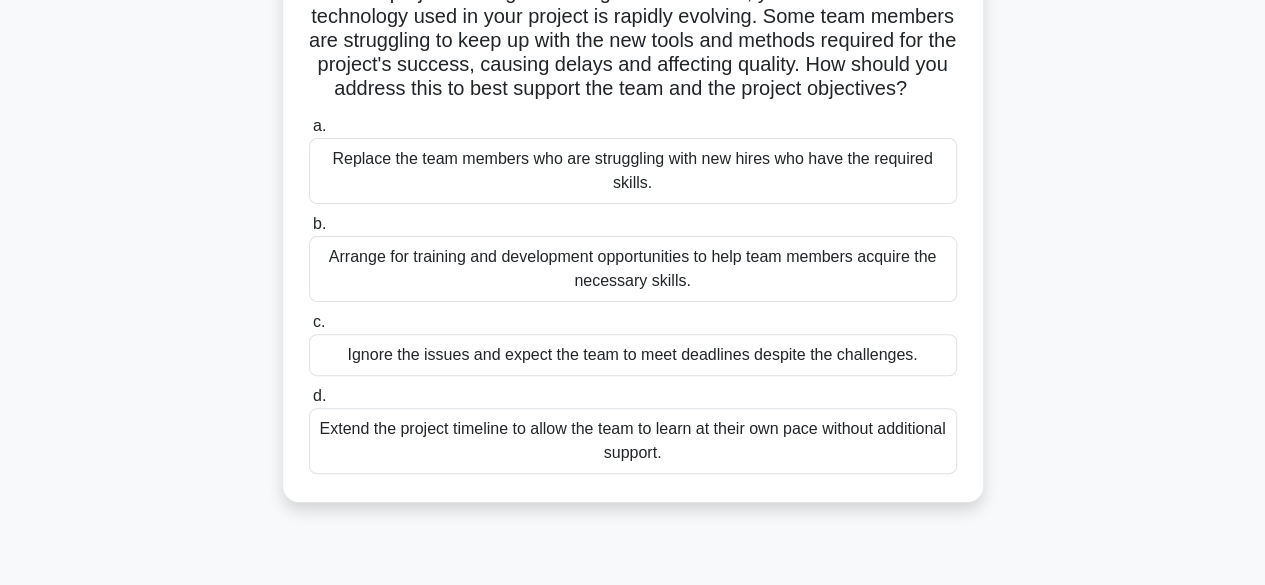 scroll, scrollTop: 170, scrollLeft: 0, axis: vertical 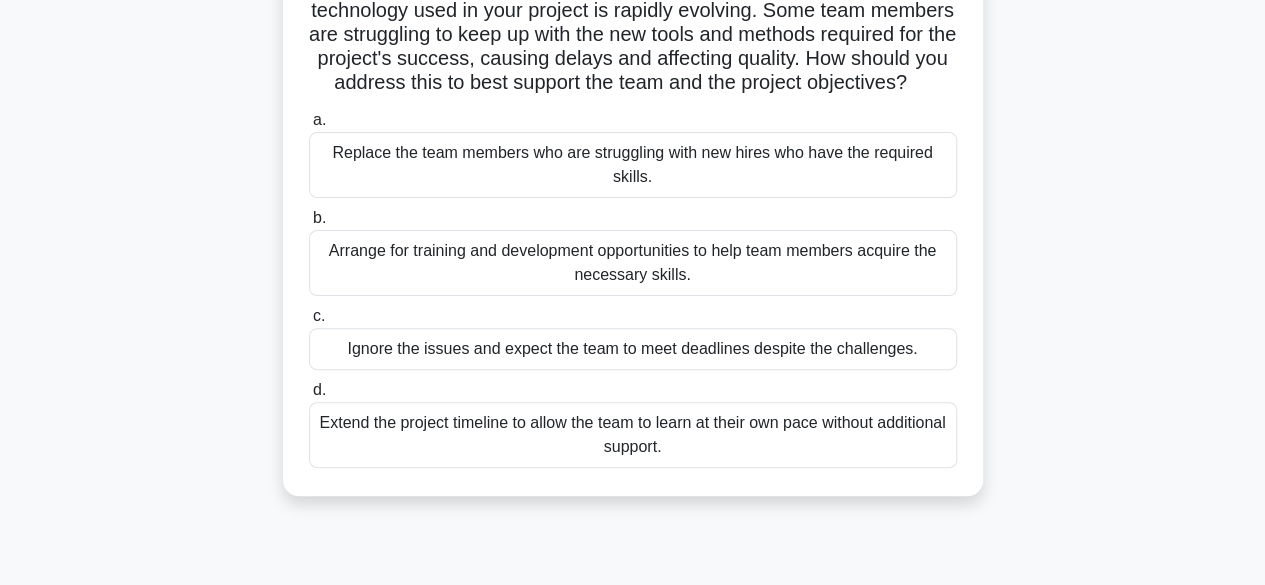 click on "Extend the project timeline to allow the team to learn at their own pace without additional support." at bounding box center [633, 435] 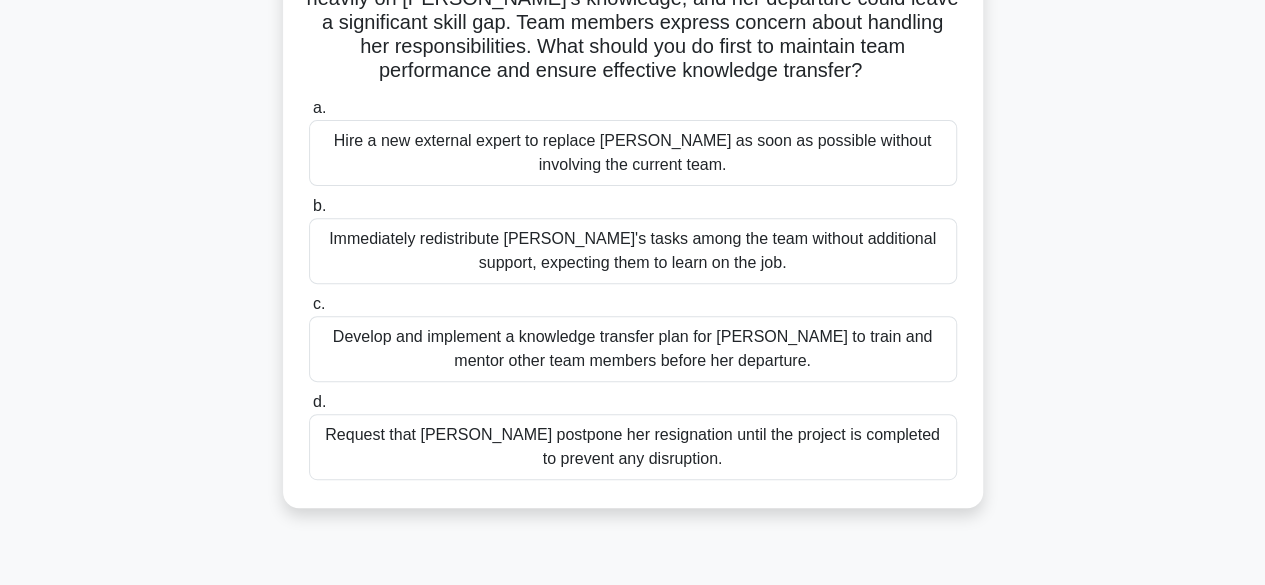 scroll, scrollTop: 260, scrollLeft: 0, axis: vertical 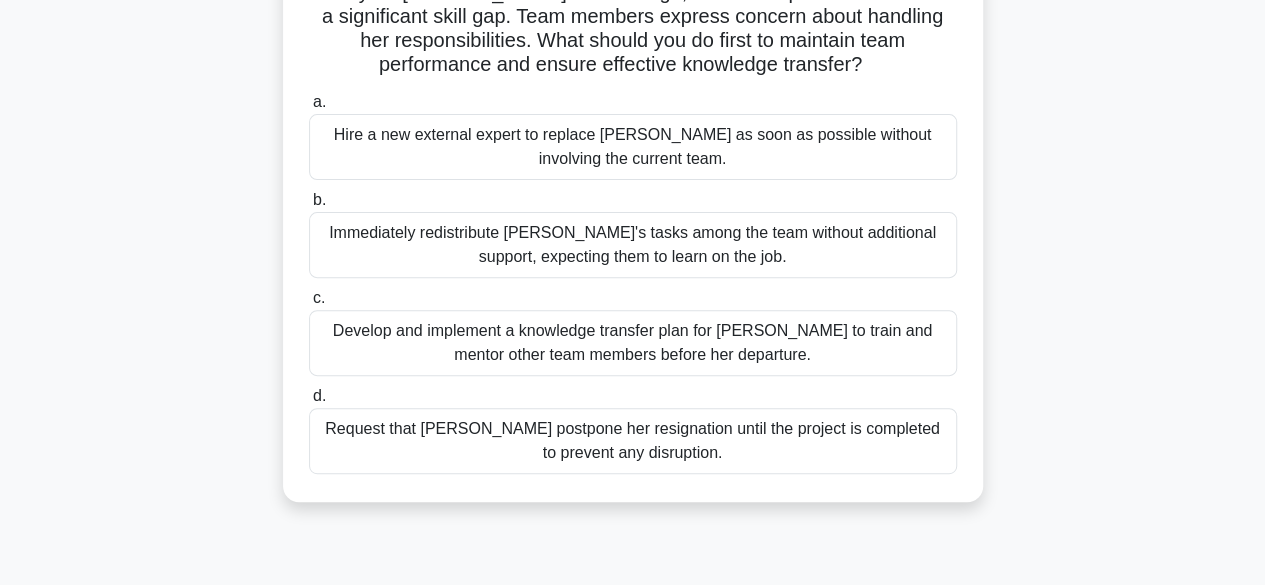 click on "Develop and implement a knowledge transfer plan for [PERSON_NAME] to train and mentor other team members before her departure." at bounding box center (633, 343) 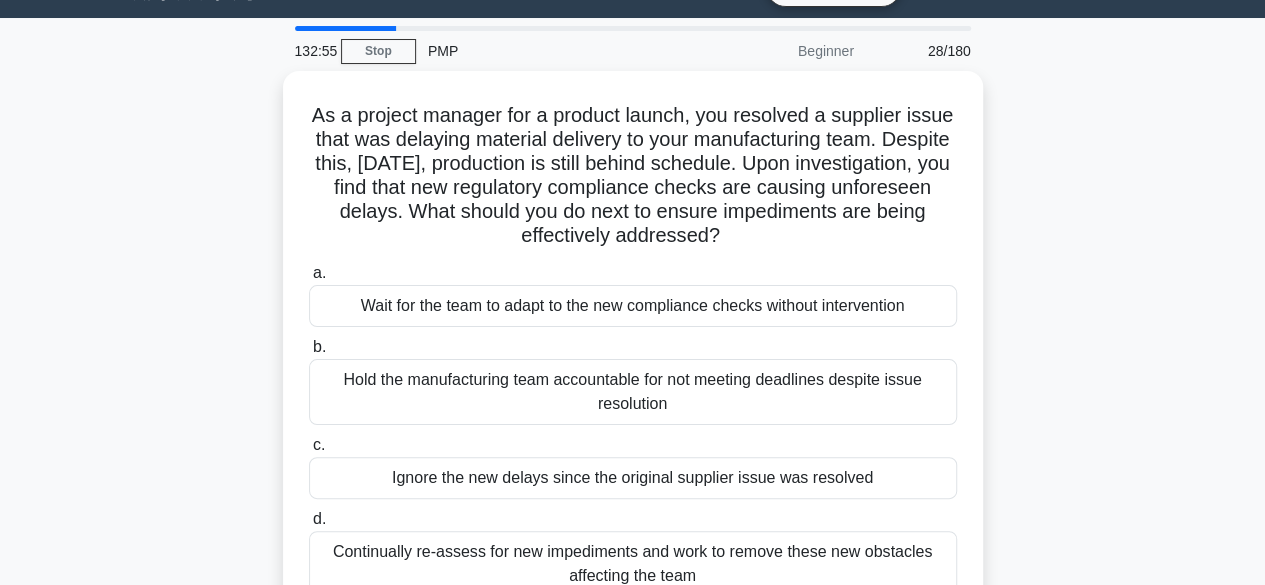 scroll, scrollTop: 0, scrollLeft: 0, axis: both 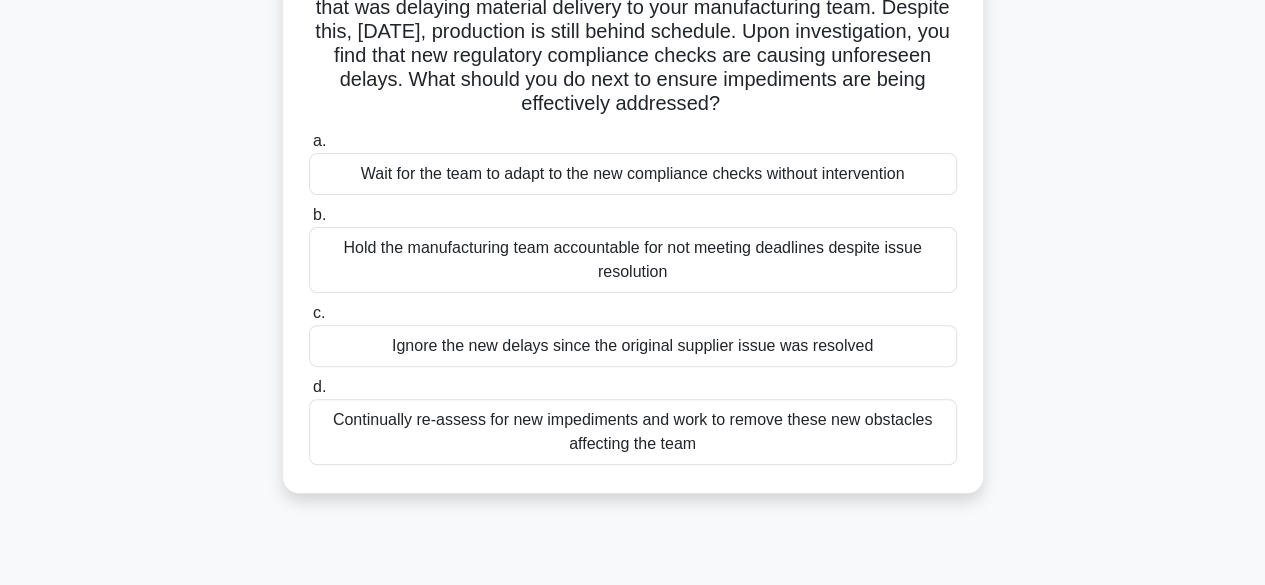 click on "Continually re-assess for new impediments and work to remove these new obstacles affecting the team" at bounding box center (633, 432) 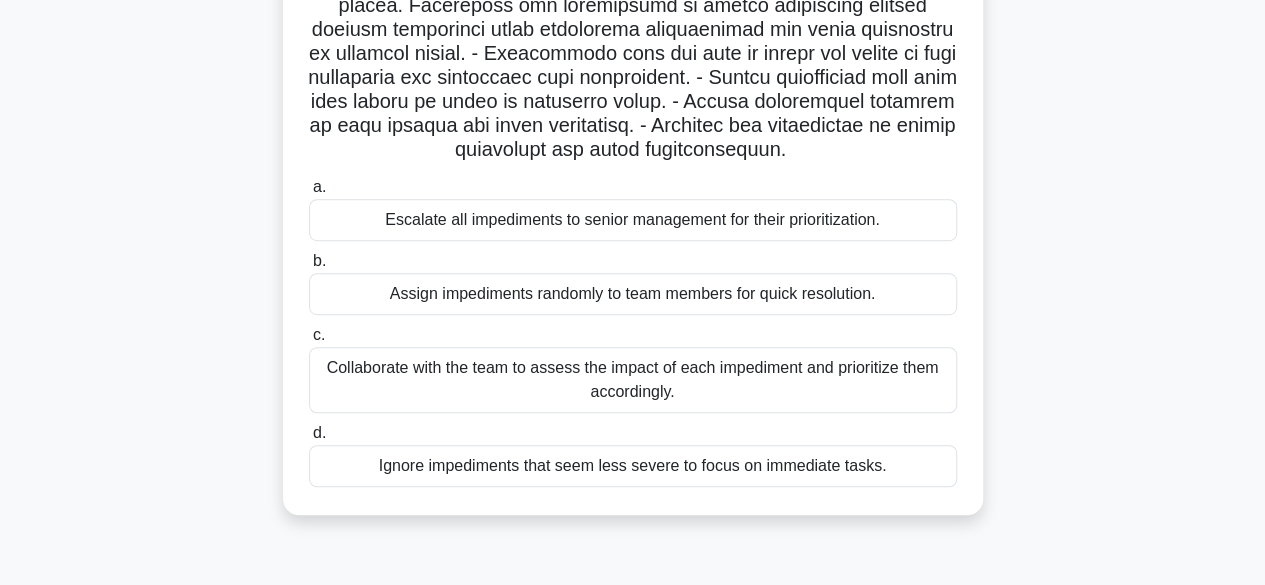 scroll, scrollTop: 495, scrollLeft: 0, axis: vertical 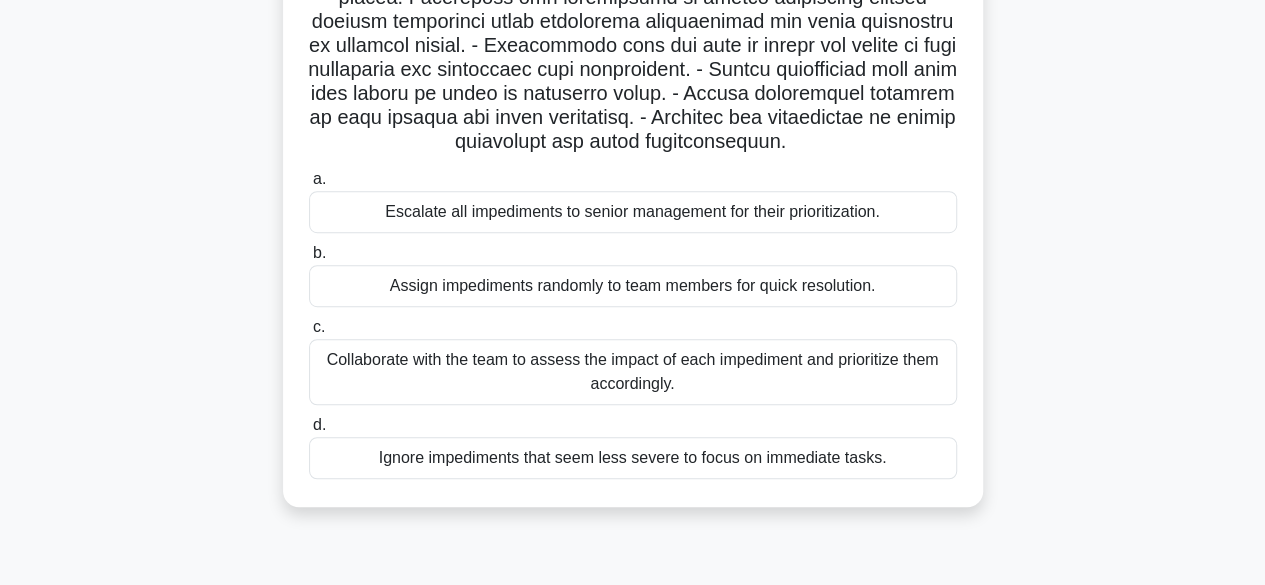 click on "Collaborate with the team to assess the impact of each impediment and prioritize them accordingly." at bounding box center (633, 372) 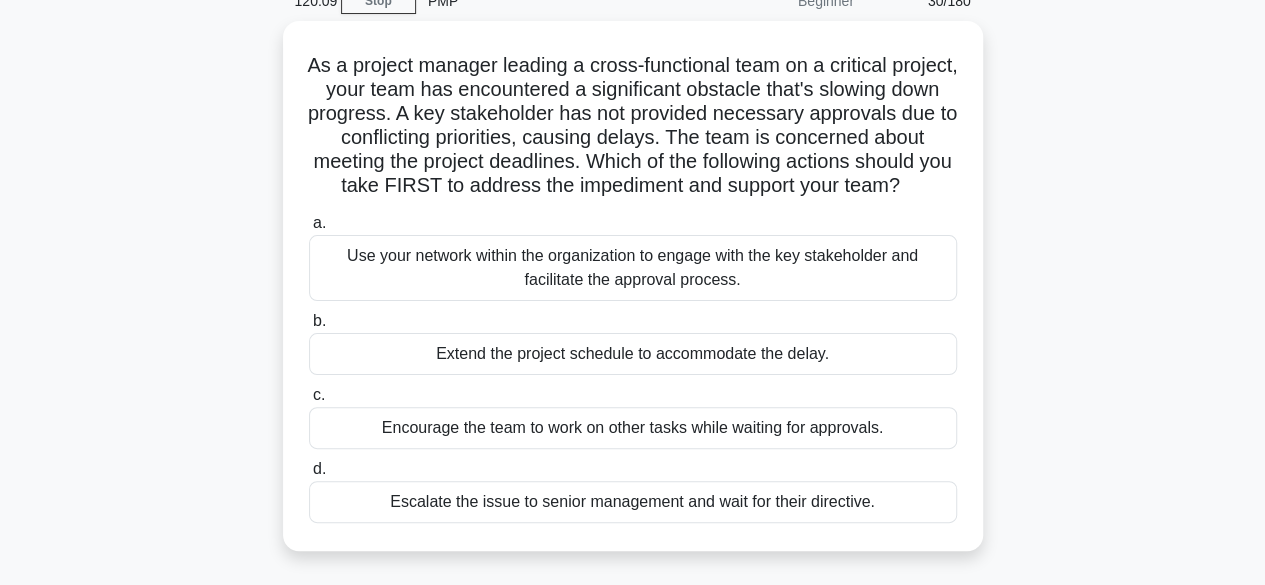 scroll, scrollTop: 97, scrollLeft: 0, axis: vertical 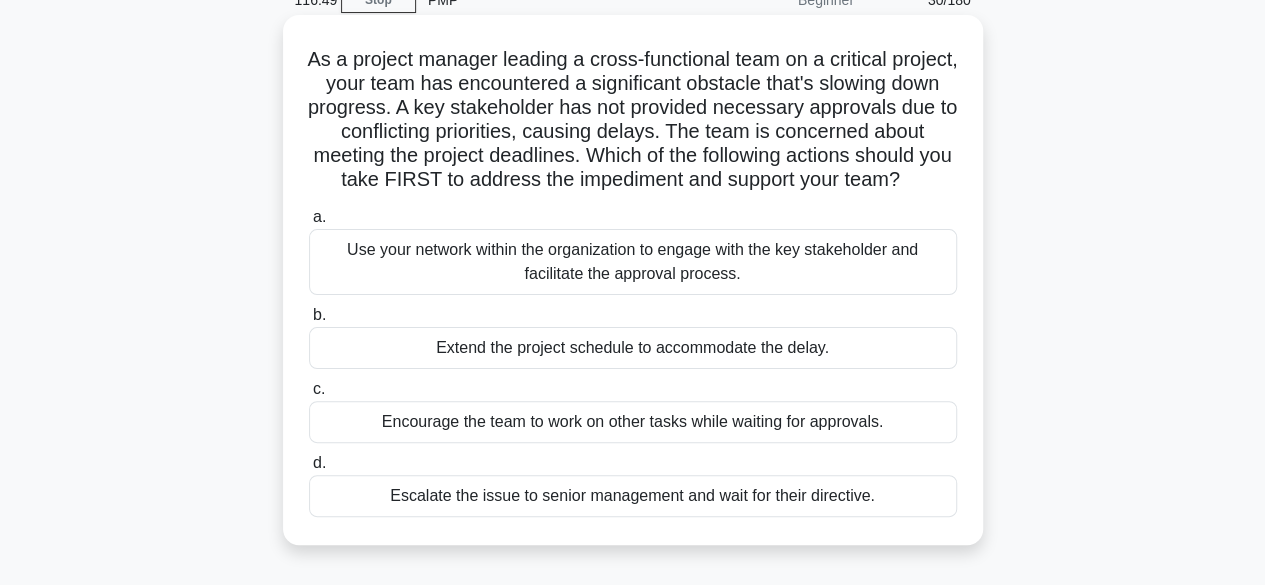 click on "Use your network within the organization to engage with the key stakeholder and facilitate the approval process." at bounding box center (633, 262) 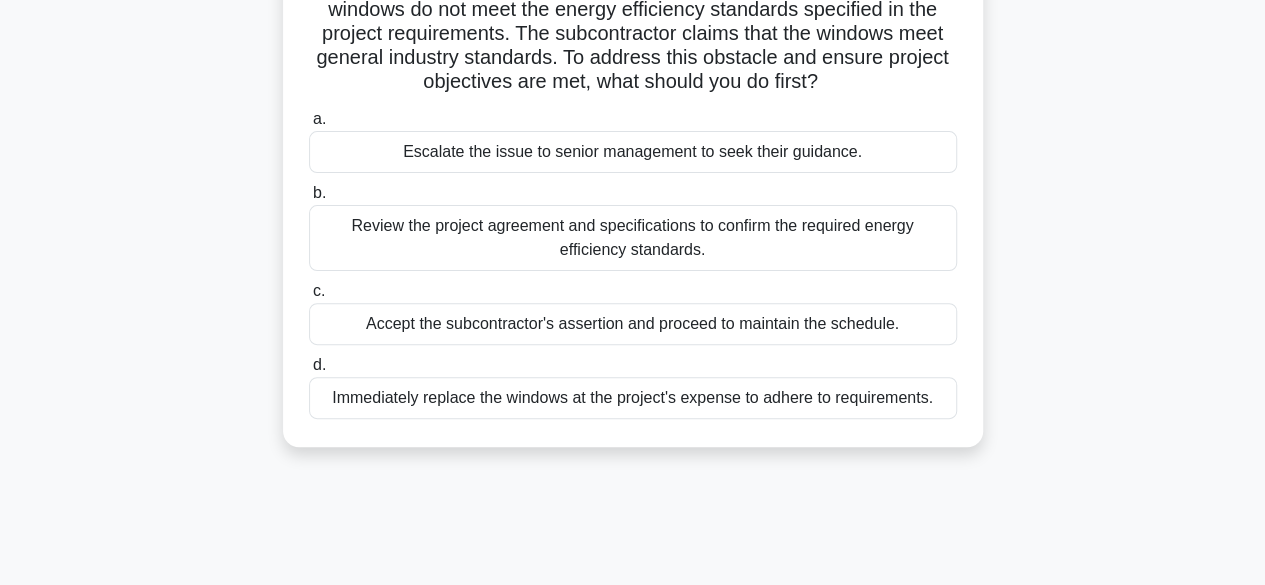 scroll, scrollTop: 156, scrollLeft: 0, axis: vertical 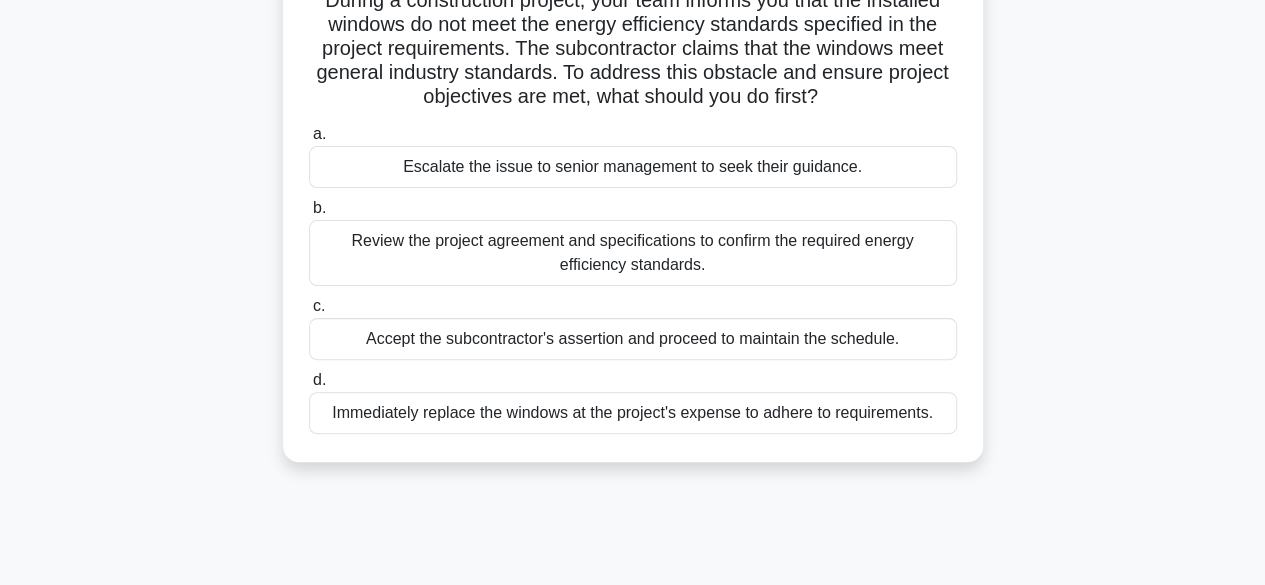 click on "Review the project agreement and specifications to confirm the required energy efficiency standards." at bounding box center [633, 253] 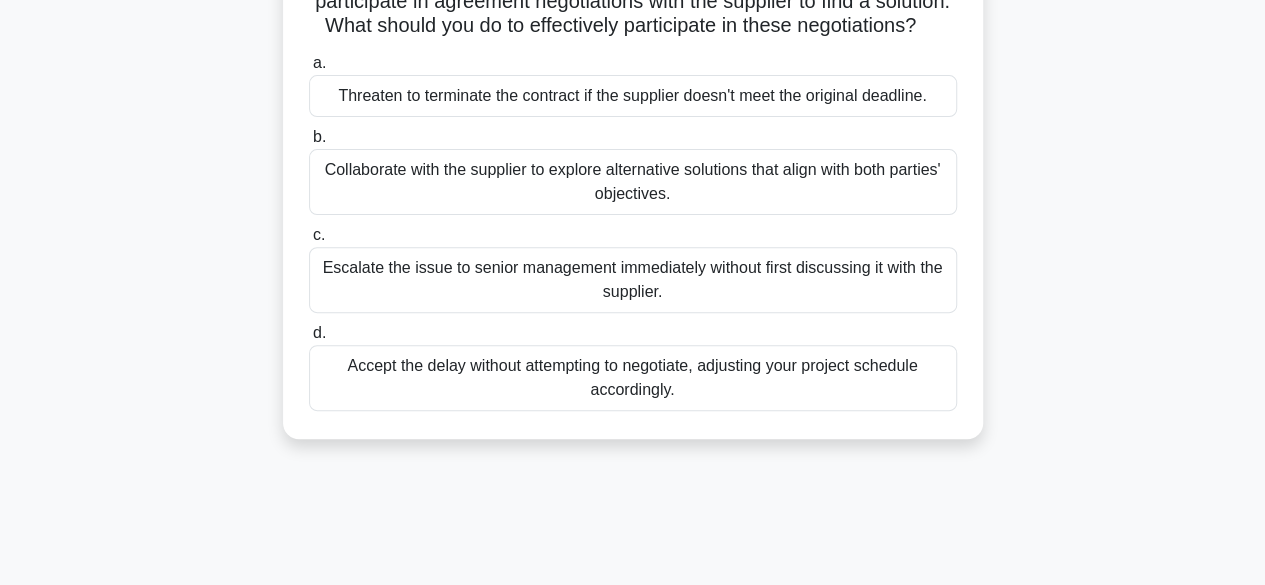 scroll, scrollTop: 258, scrollLeft: 0, axis: vertical 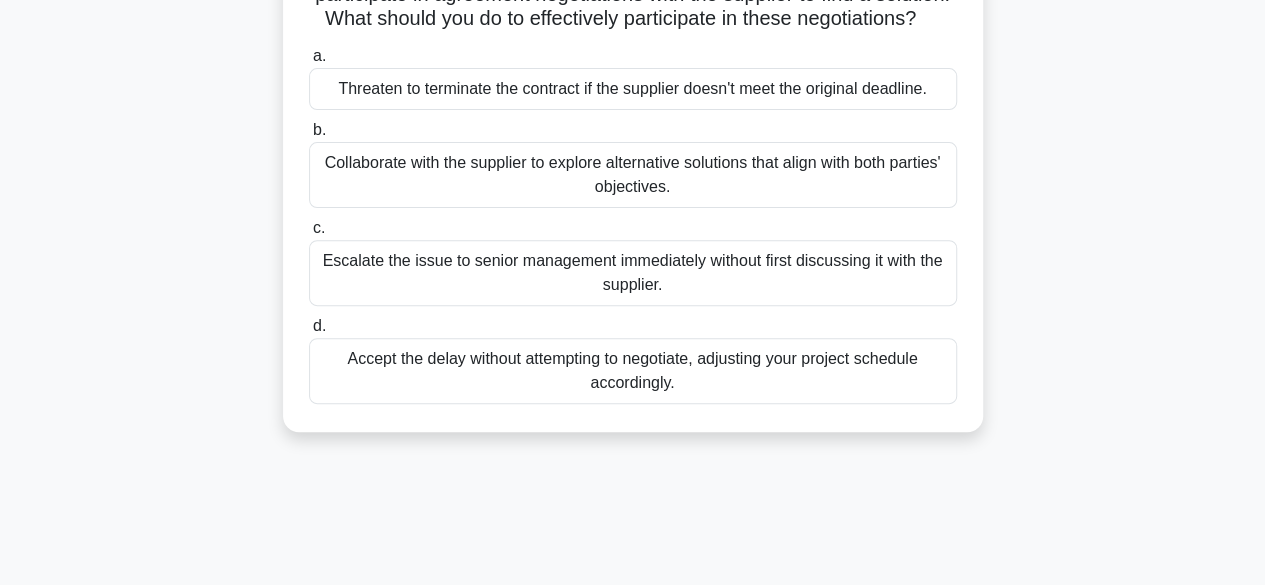 click on "Collaborate with the supplier to explore alternative solutions that align with both parties' objectives." at bounding box center (633, 175) 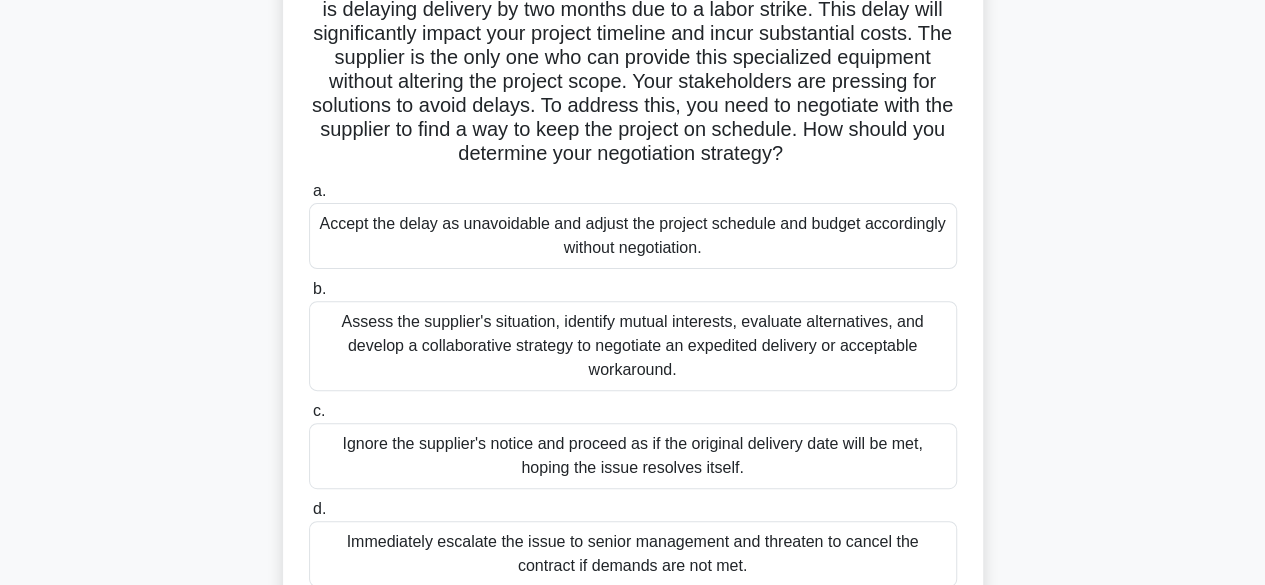 scroll, scrollTop: 222, scrollLeft: 0, axis: vertical 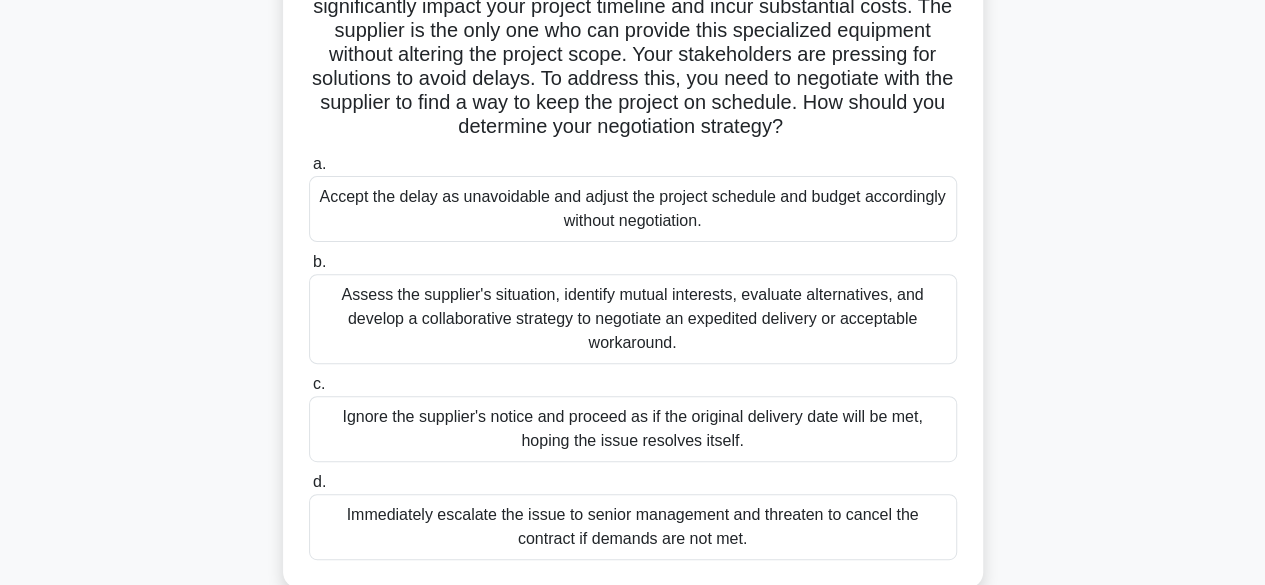 click on "Assess the supplier's situation, identify mutual interests, evaluate alternatives, and develop a collaborative strategy to negotiate an expedited delivery or acceptable workaround." at bounding box center [633, 319] 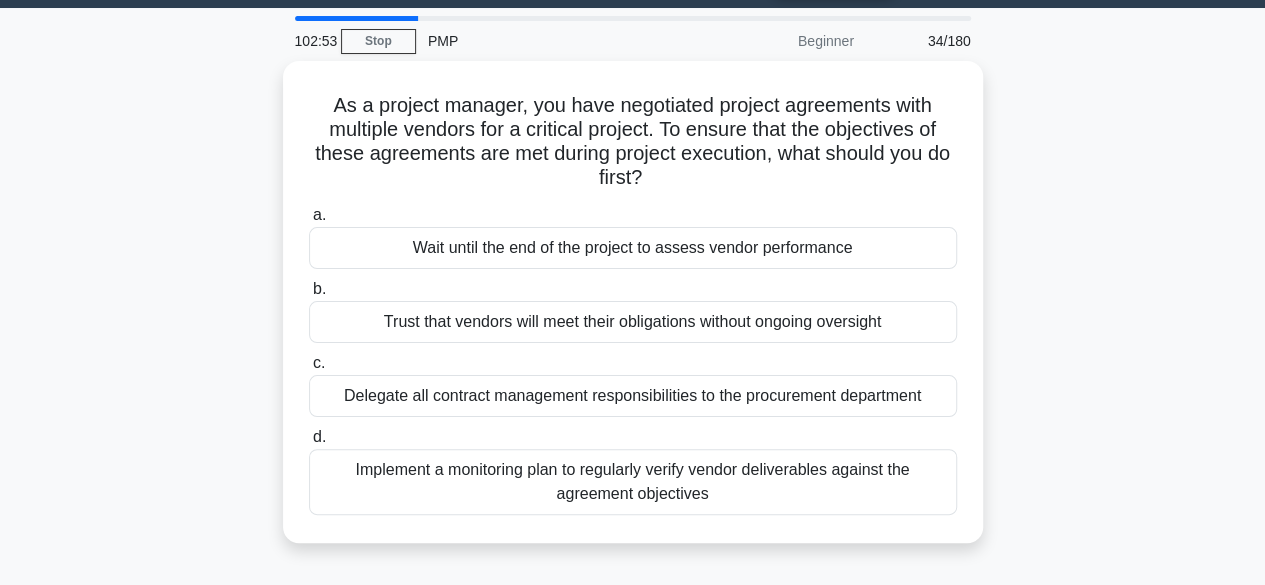 scroll, scrollTop: 74, scrollLeft: 0, axis: vertical 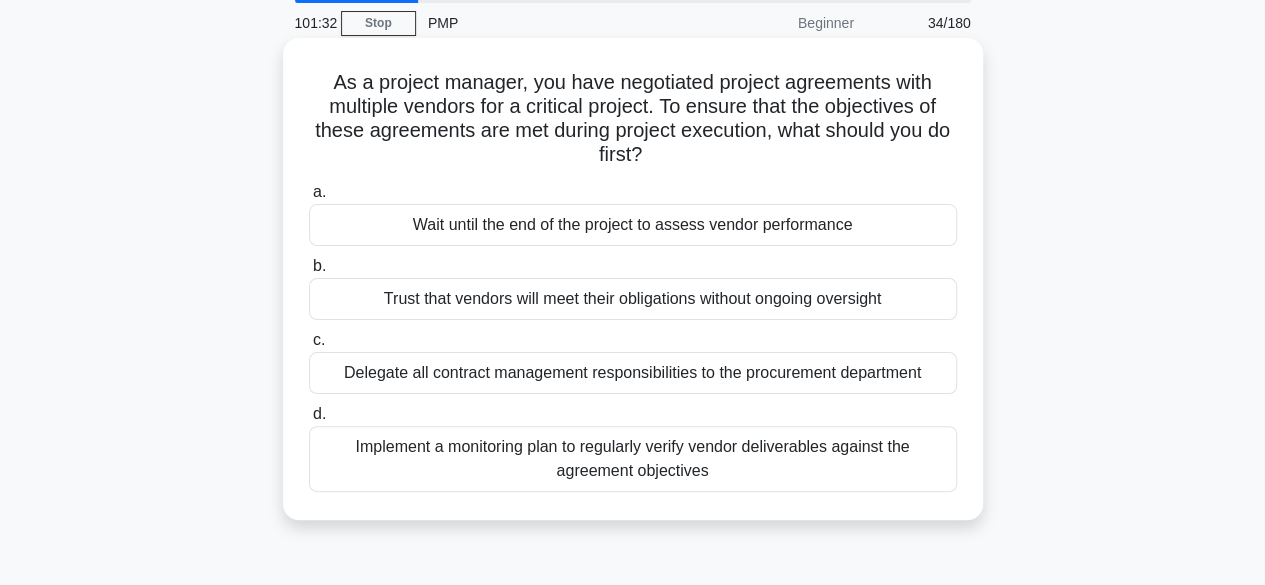 click on "Implement a monitoring plan to regularly verify vendor deliverables against the agreement objectives" at bounding box center (633, 459) 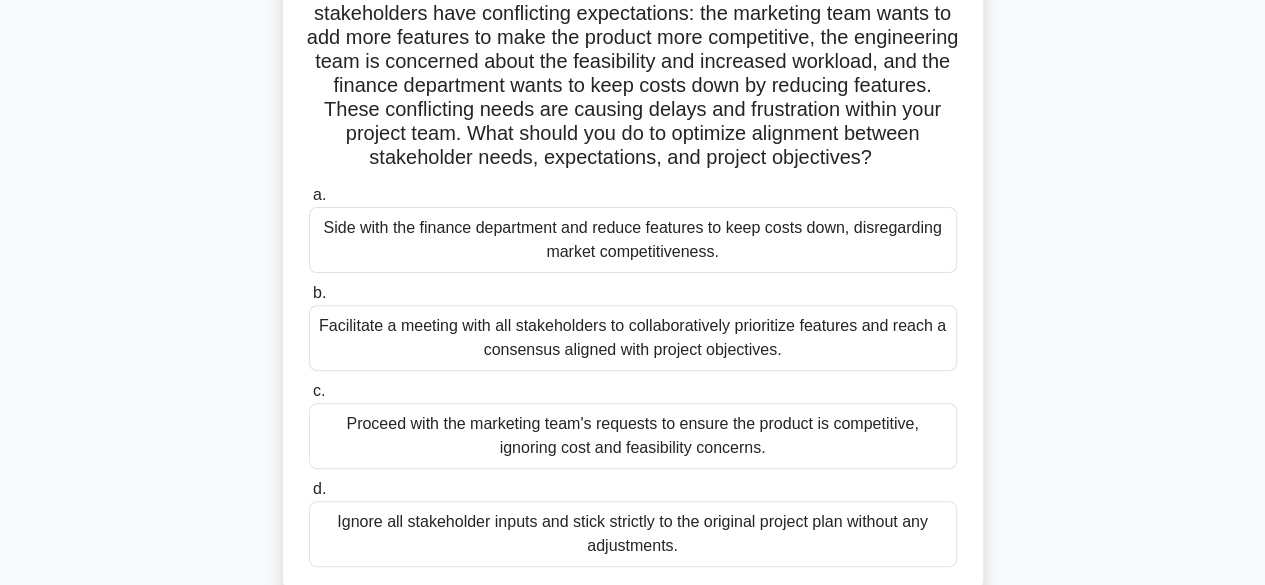 scroll, scrollTop: 234, scrollLeft: 0, axis: vertical 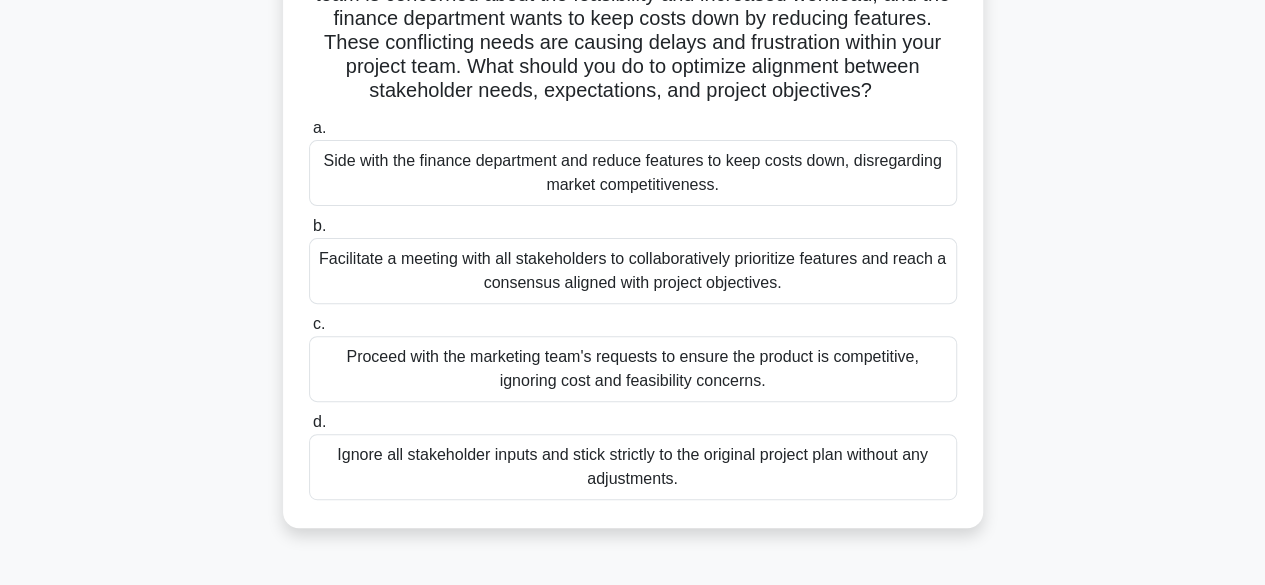click on "Facilitate a meeting with all stakeholders to collaboratively prioritize features and reach a consensus aligned with project objectives." at bounding box center [633, 271] 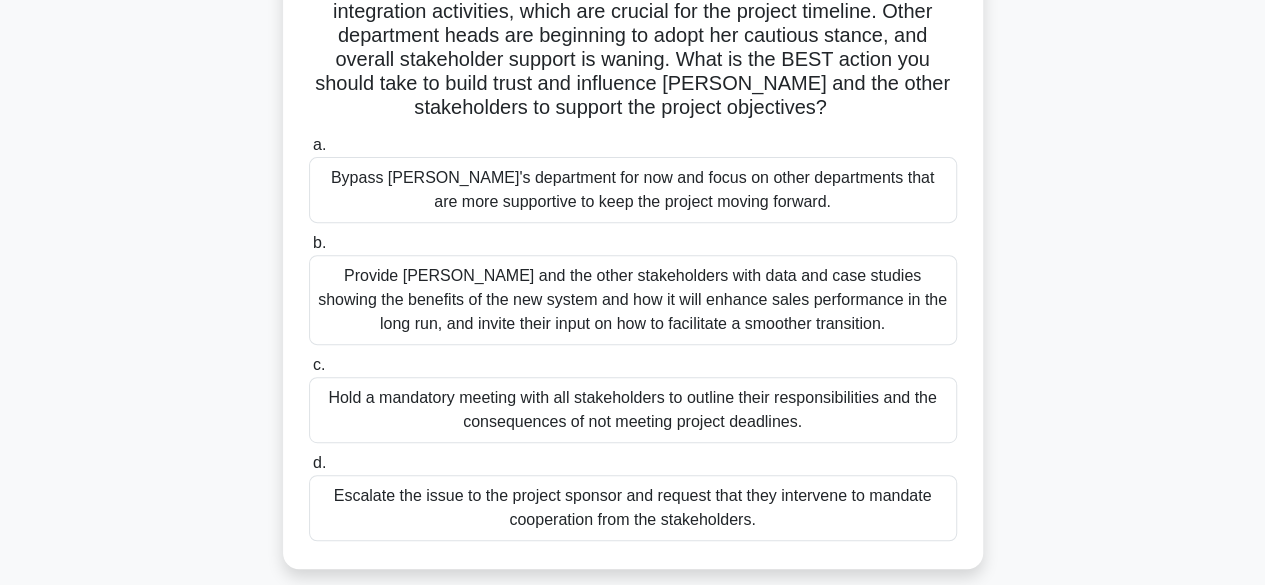 scroll, scrollTop: 314, scrollLeft: 0, axis: vertical 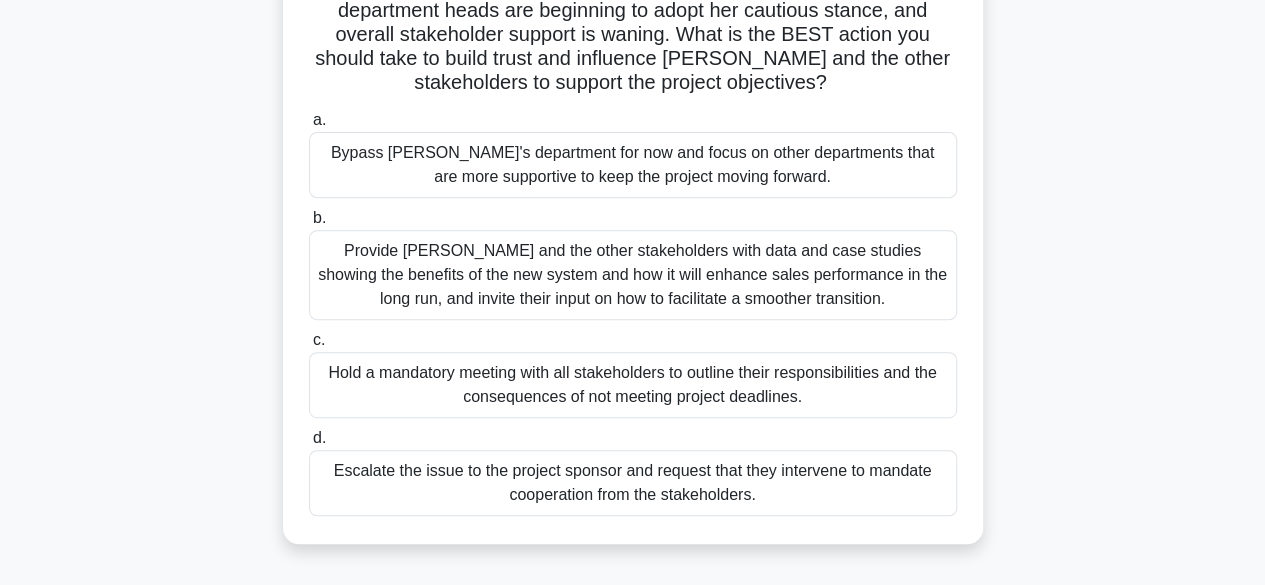 click on "Provide [PERSON_NAME] and the other stakeholders with data and case studies showing the benefits of the new system and how it will enhance sales performance in the long run, and invite their input on how to facilitate a smoother transition." at bounding box center (633, 275) 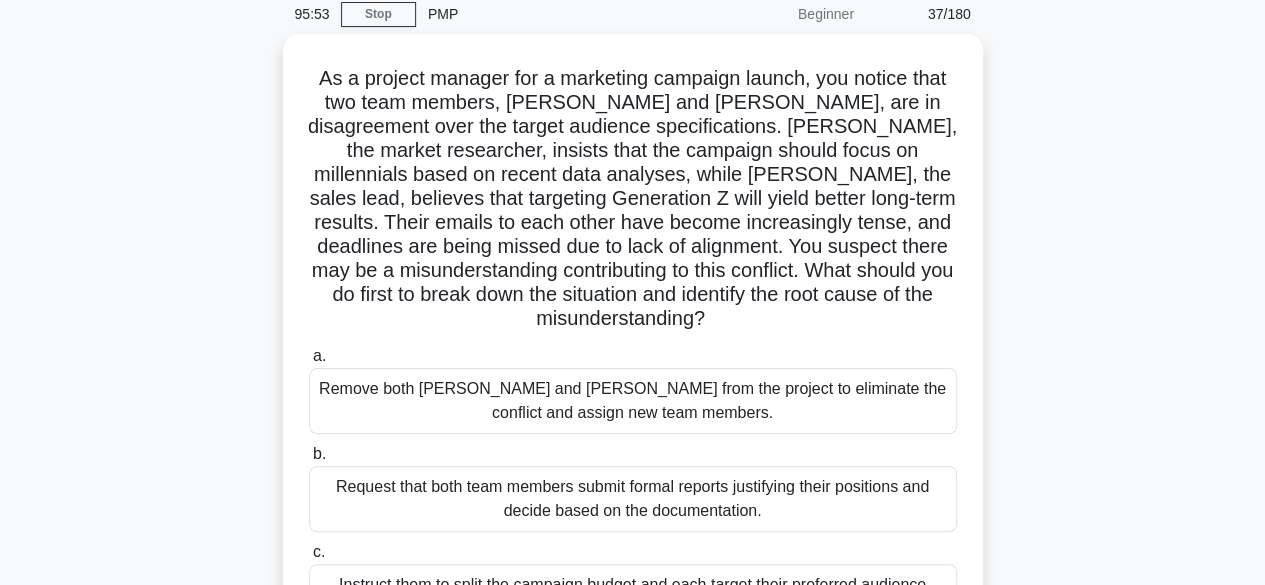 scroll, scrollTop: 0, scrollLeft: 0, axis: both 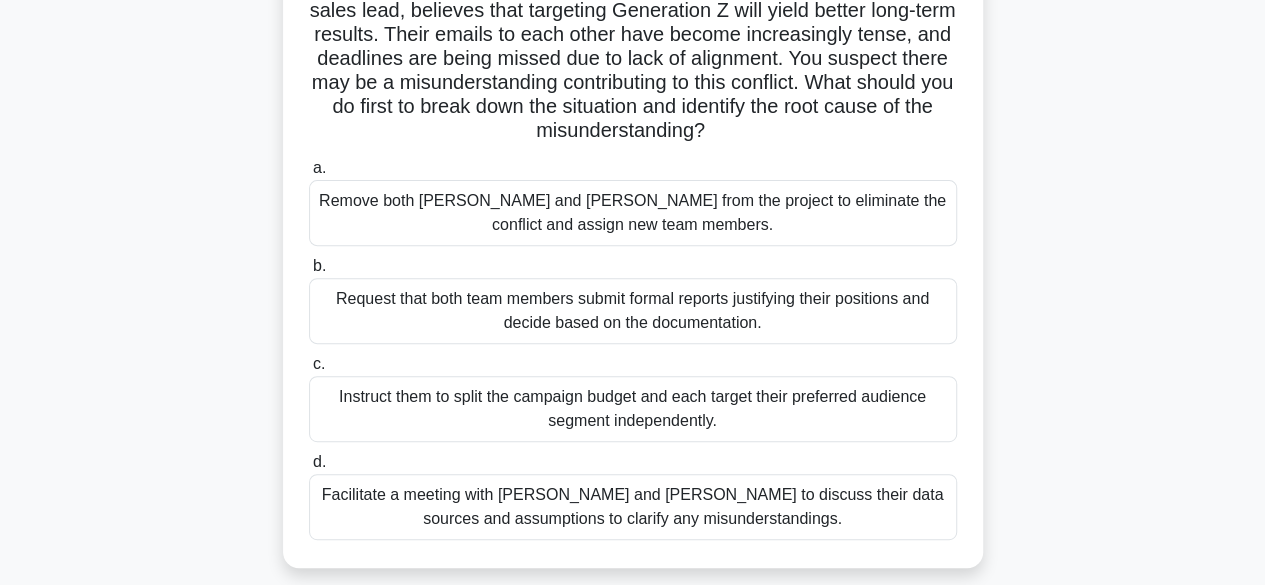click on "Facilitate a meeting with [PERSON_NAME] and [PERSON_NAME] to discuss their data sources and assumptions to clarify any misunderstandings." at bounding box center [633, 507] 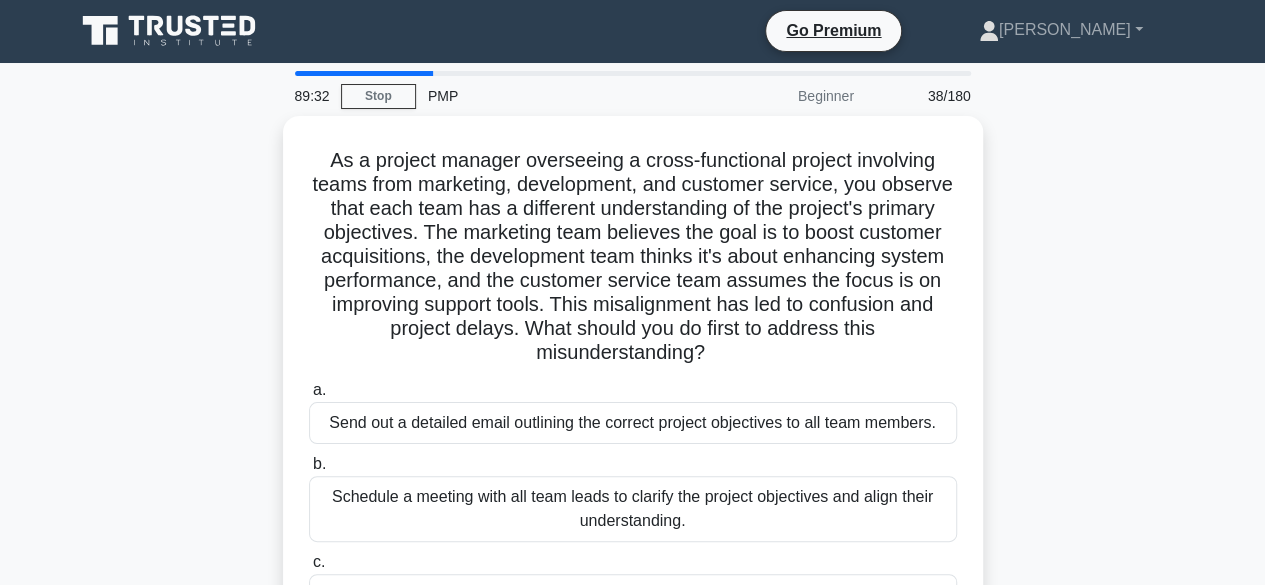 scroll, scrollTop: 0, scrollLeft: 0, axis: both 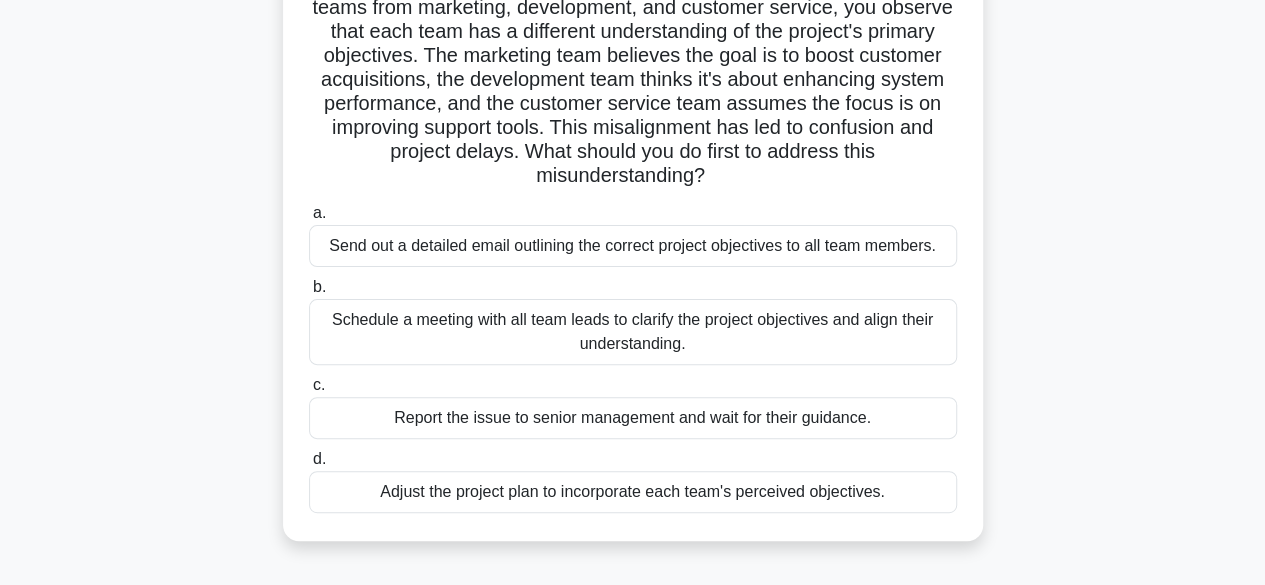 click on "Schedule a meeting with all team leads to clarify the project objectives and align their understanding." at bounding box center (633, 332) 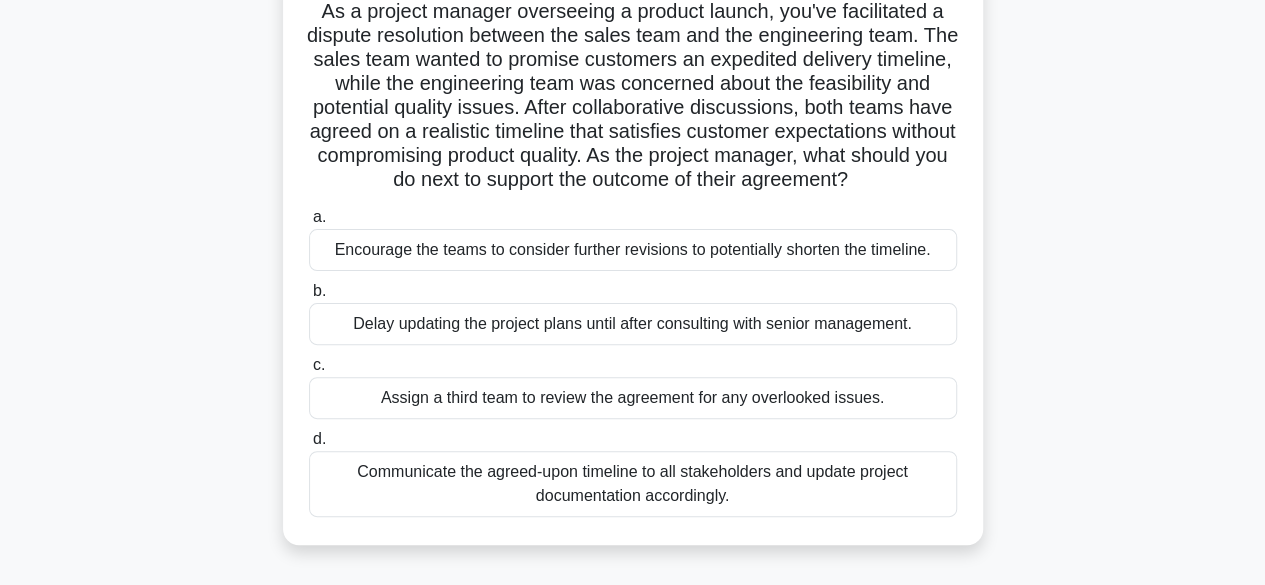 scroll, scrollTop: 151, scrollLeft: 0, axis: vertical 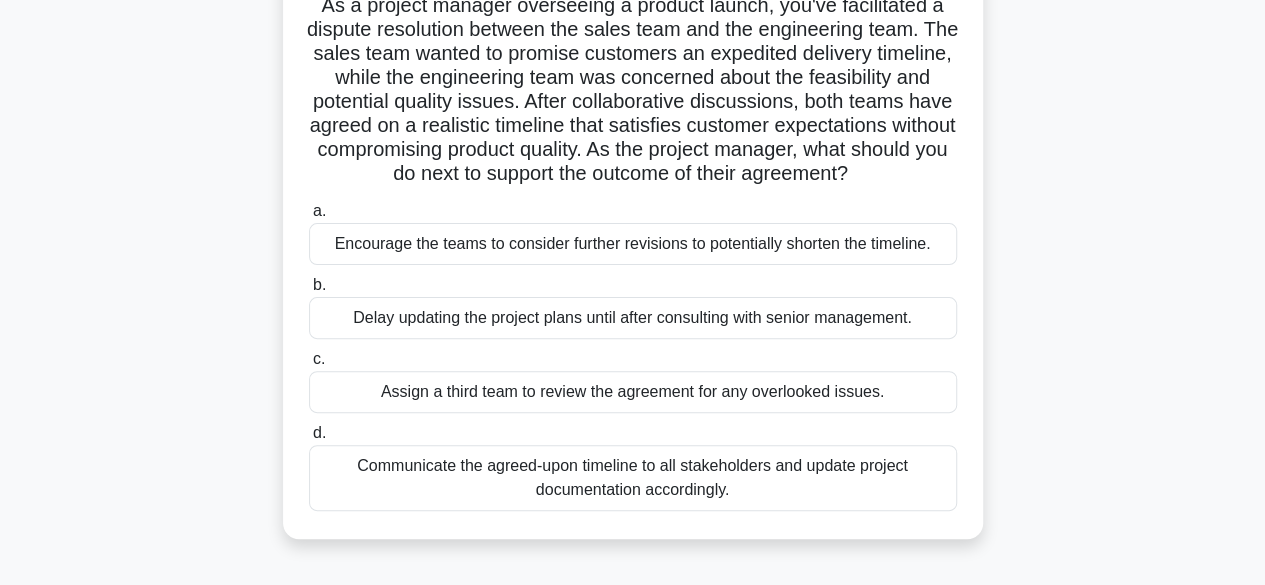 click on "Communicate the agreed-upon timeline to all stakeholders and update project documentation accordingly." at bounding box center [633, 478] 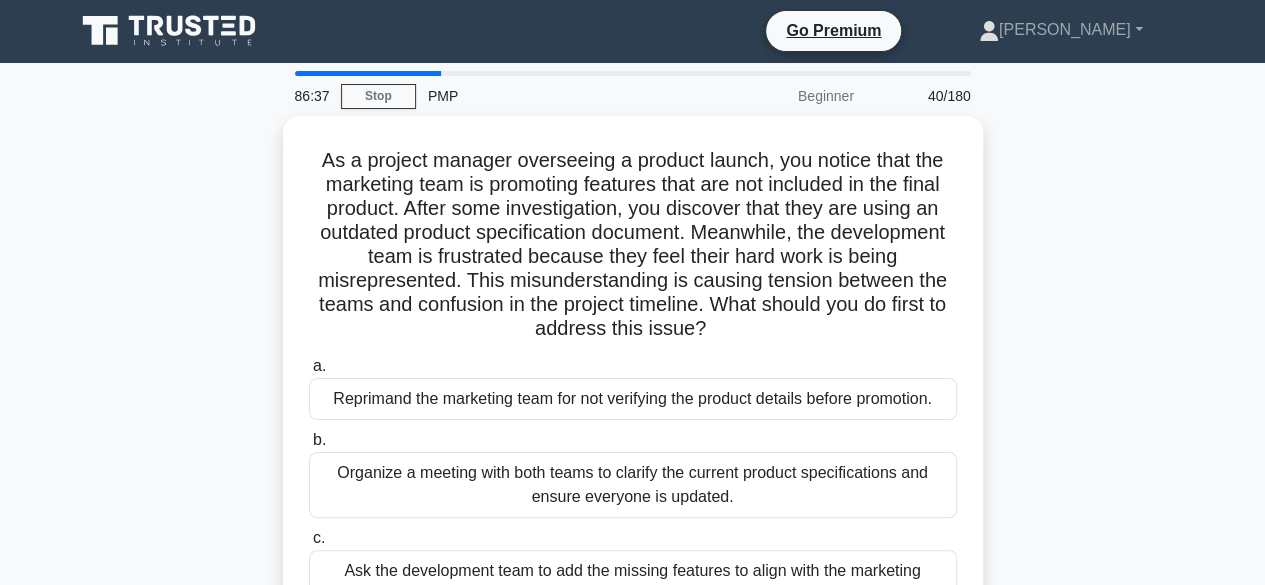 scroll, scrollTop: 0, scrollLeft: 0, axis: both 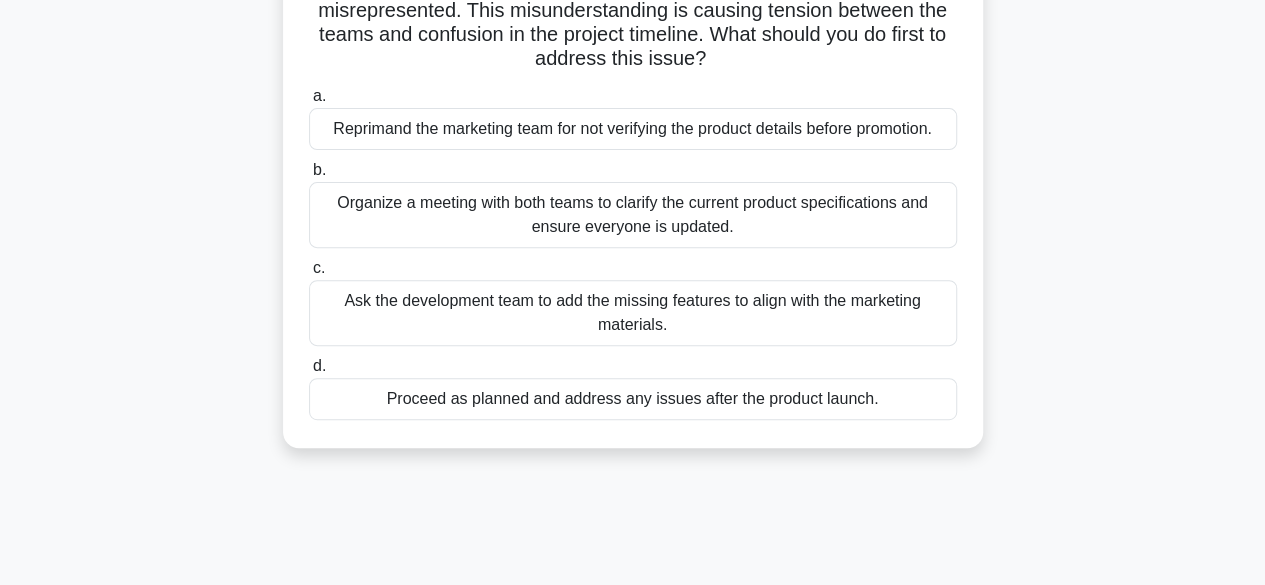 click on "Organize a meeting with both teams to clarify the current product specifications and ensure everyone is updated." at bounding box center (633, 215) 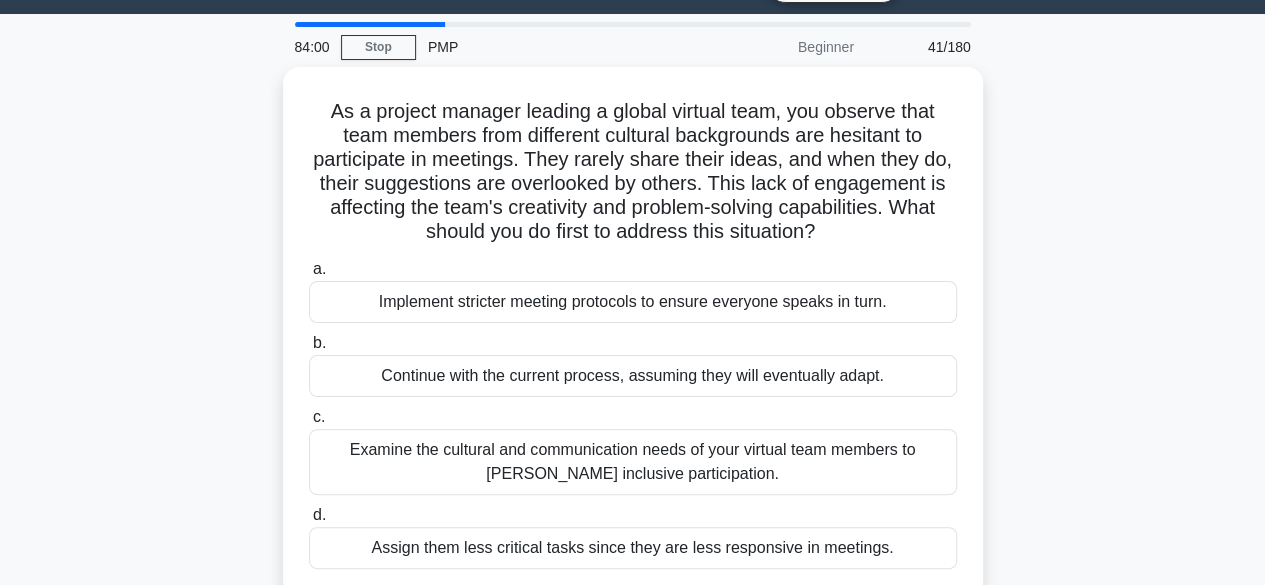 scroll, scrollTop: 1, scrollLeft: 0, axis: vertical 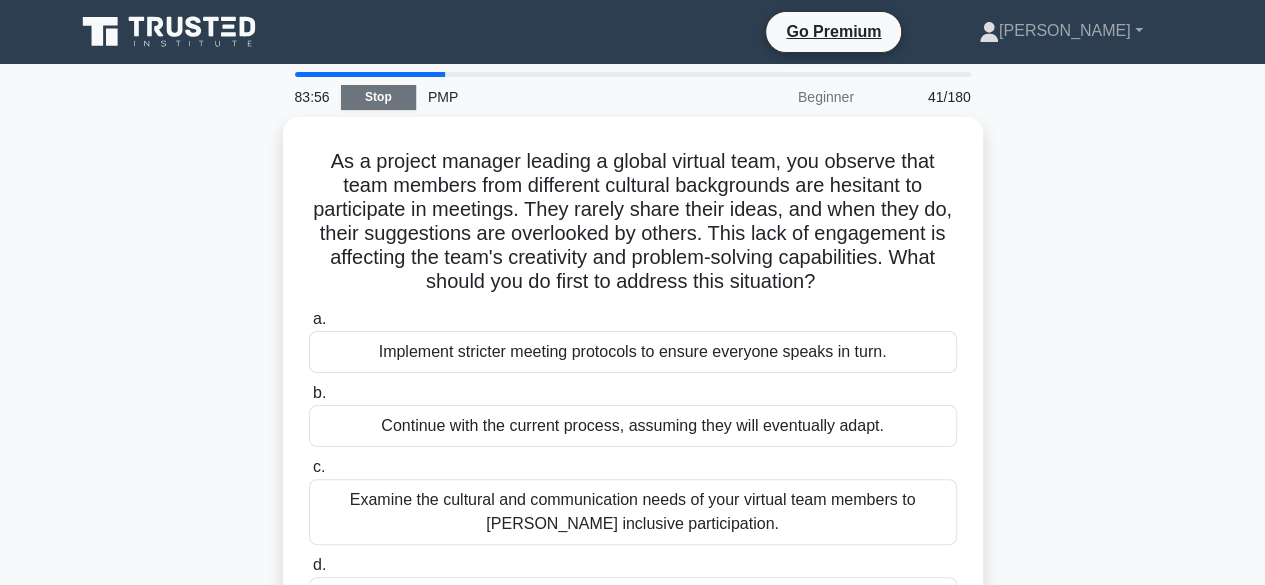 click on "Stop" at bounding box center [378, 97] 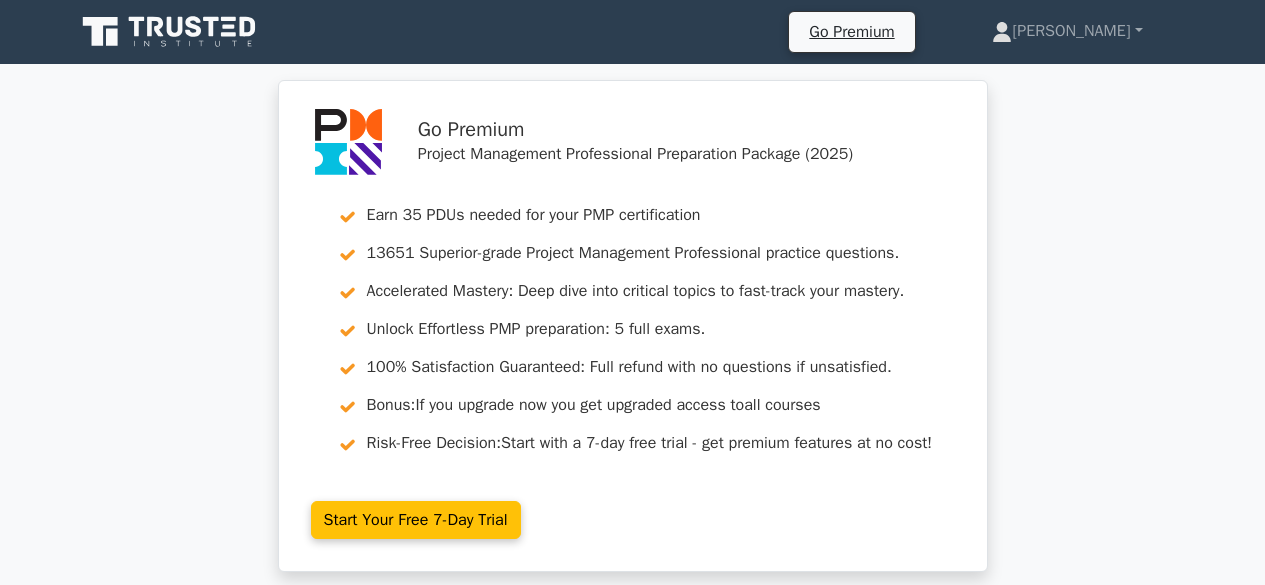 scroll, scrollTop: 0, scrollLeft: 0, axis: both 